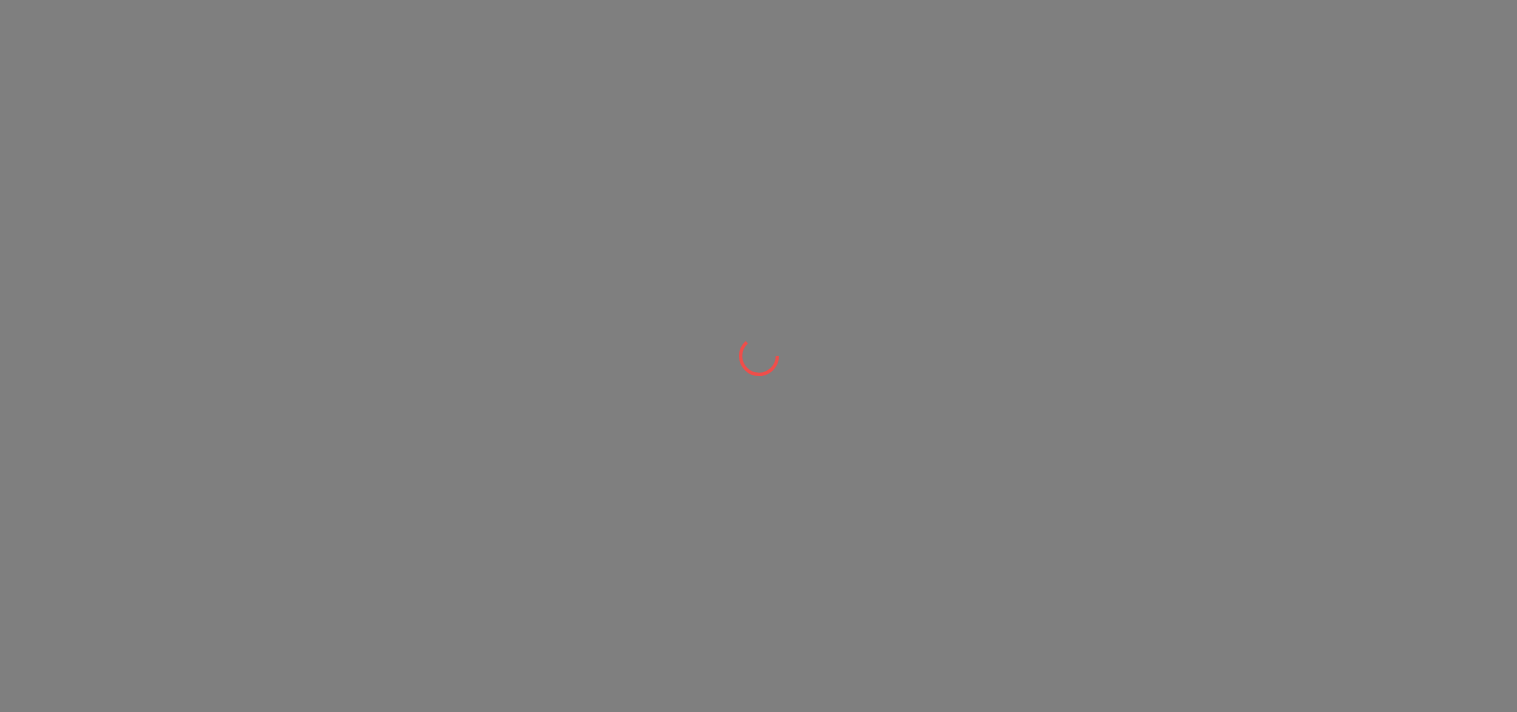 scroll, scrollTop: 0, scrollLeft: 0, axis: both 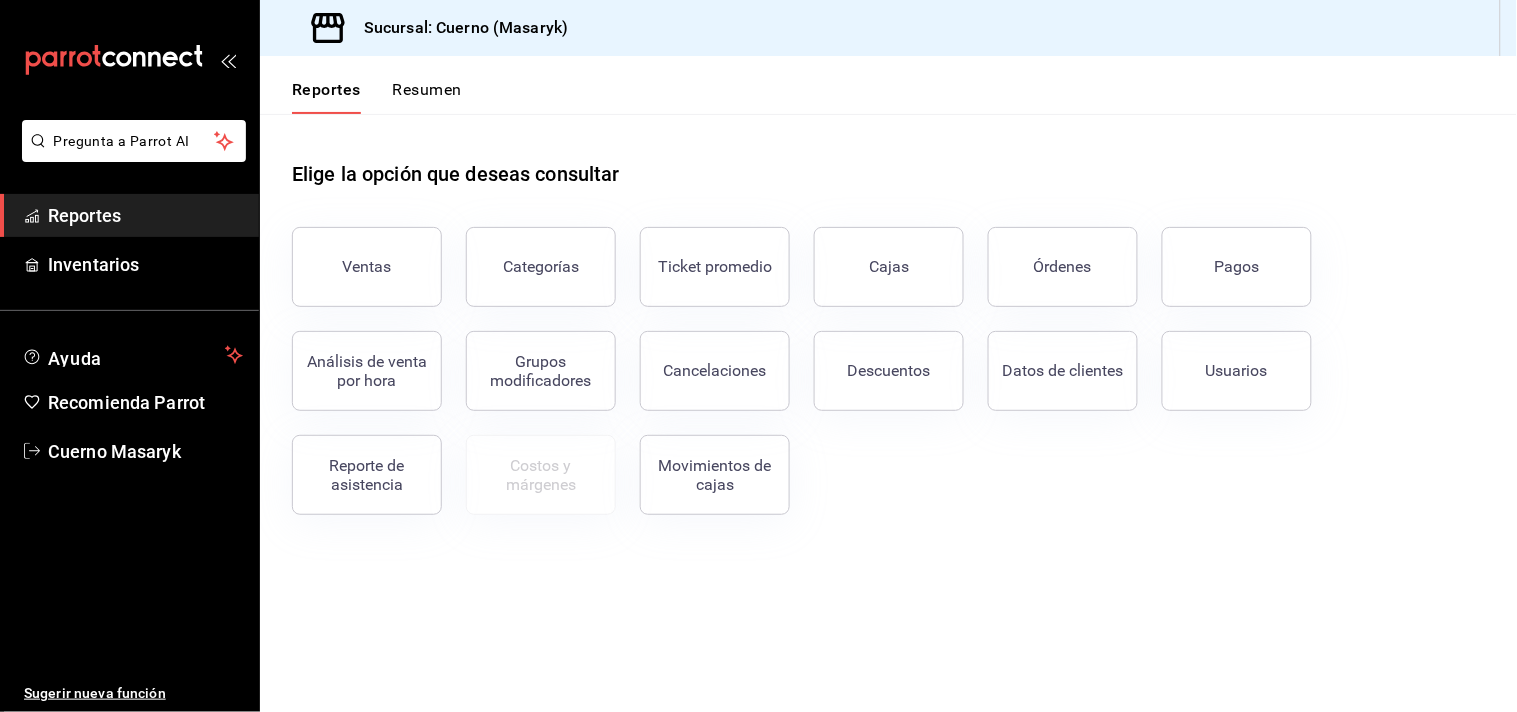 click on "Ventas" at bounding box center [367, 267] 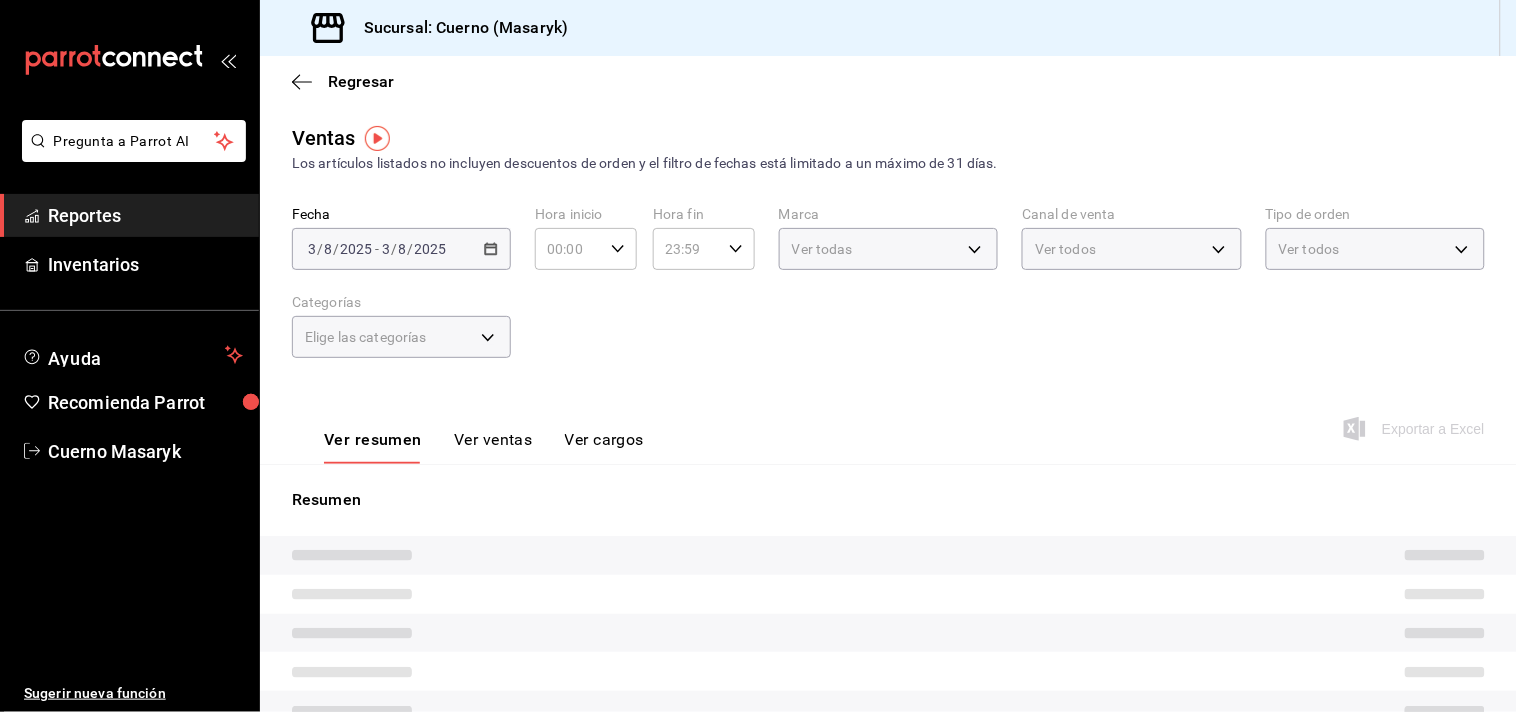 type on "05:00" 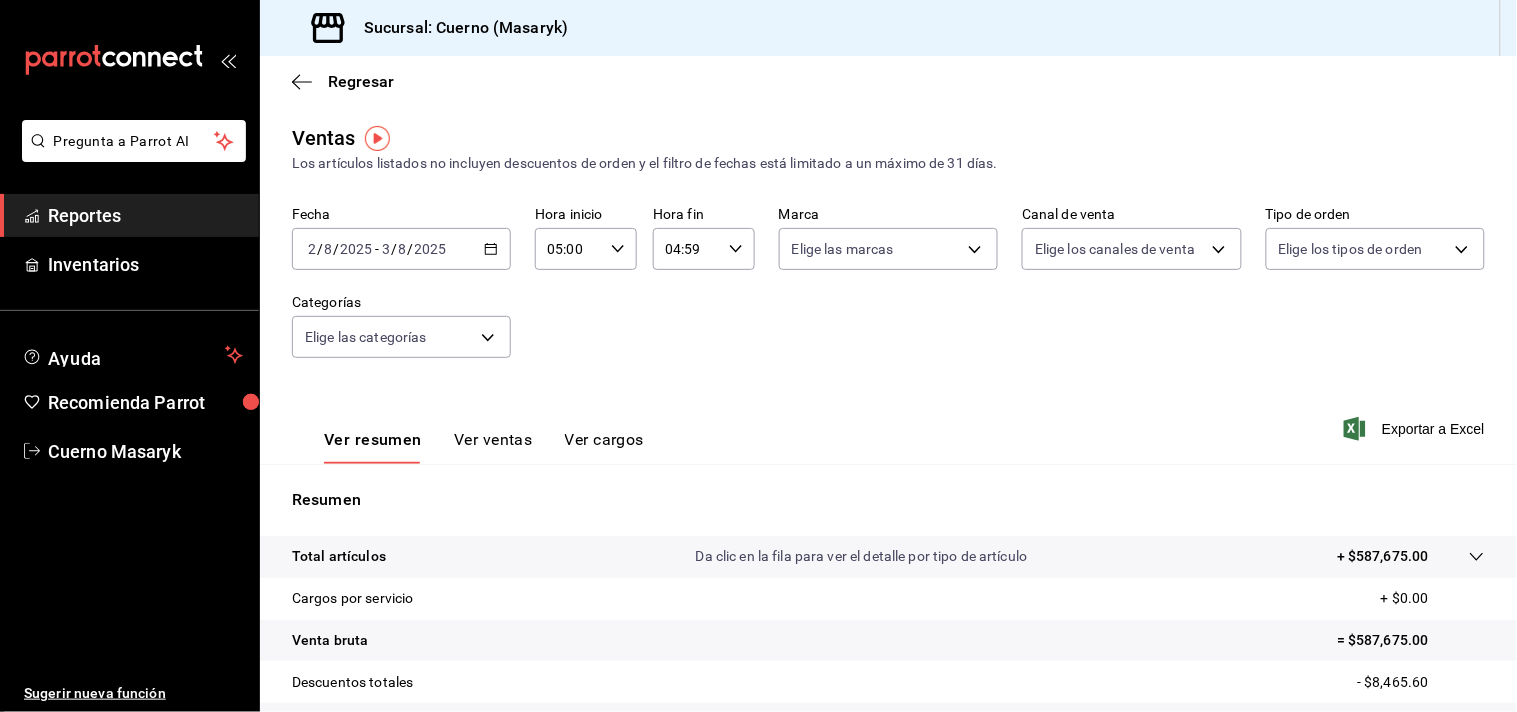 click 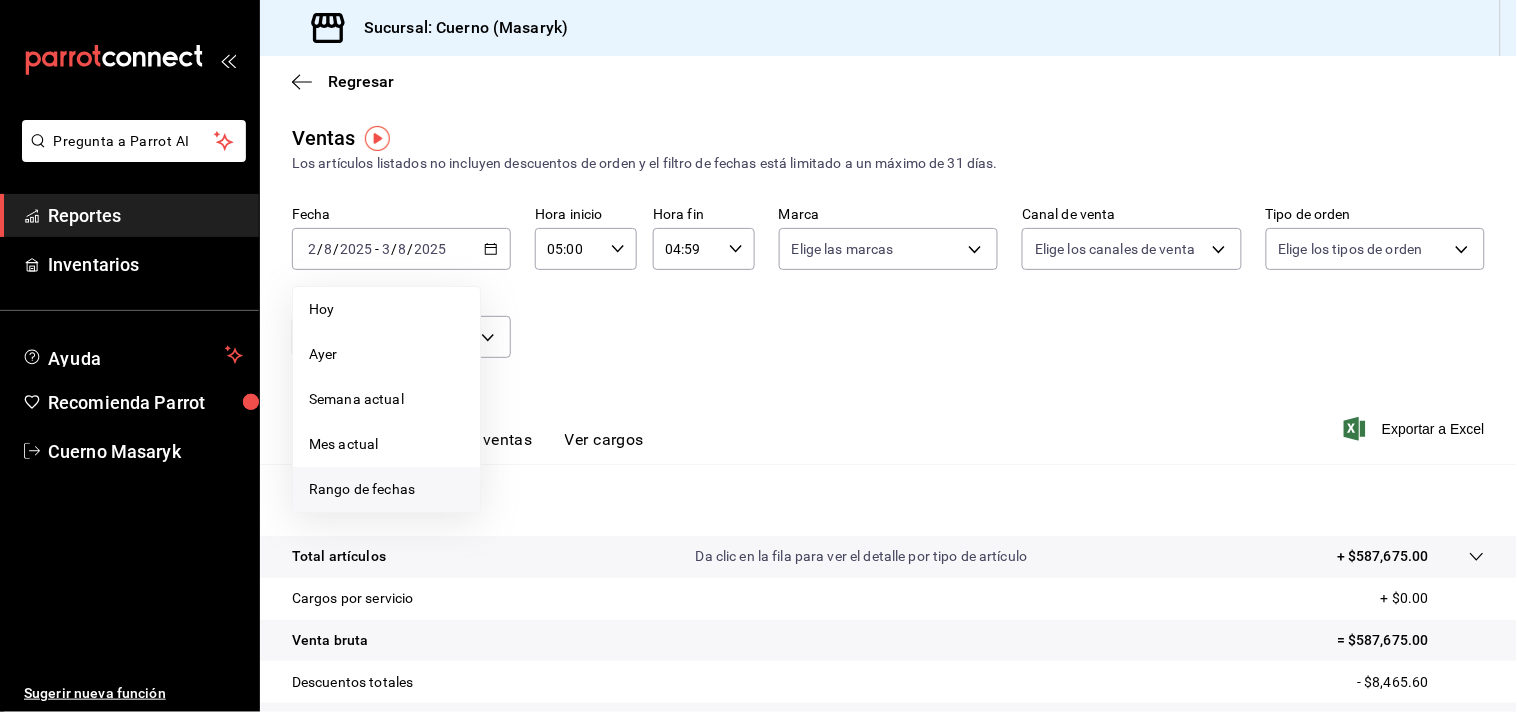 click on "Rango de fechas" at bounding box center (386, 489) 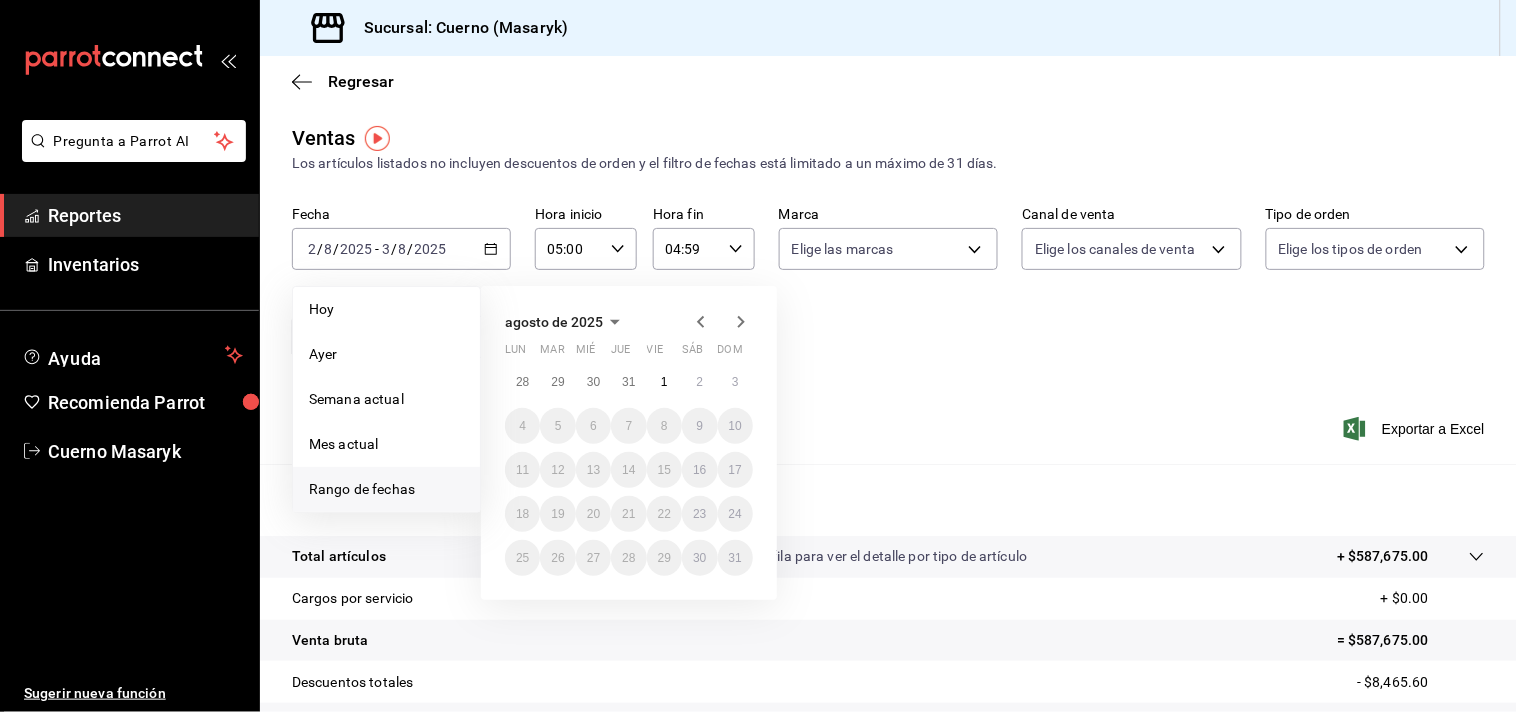 click 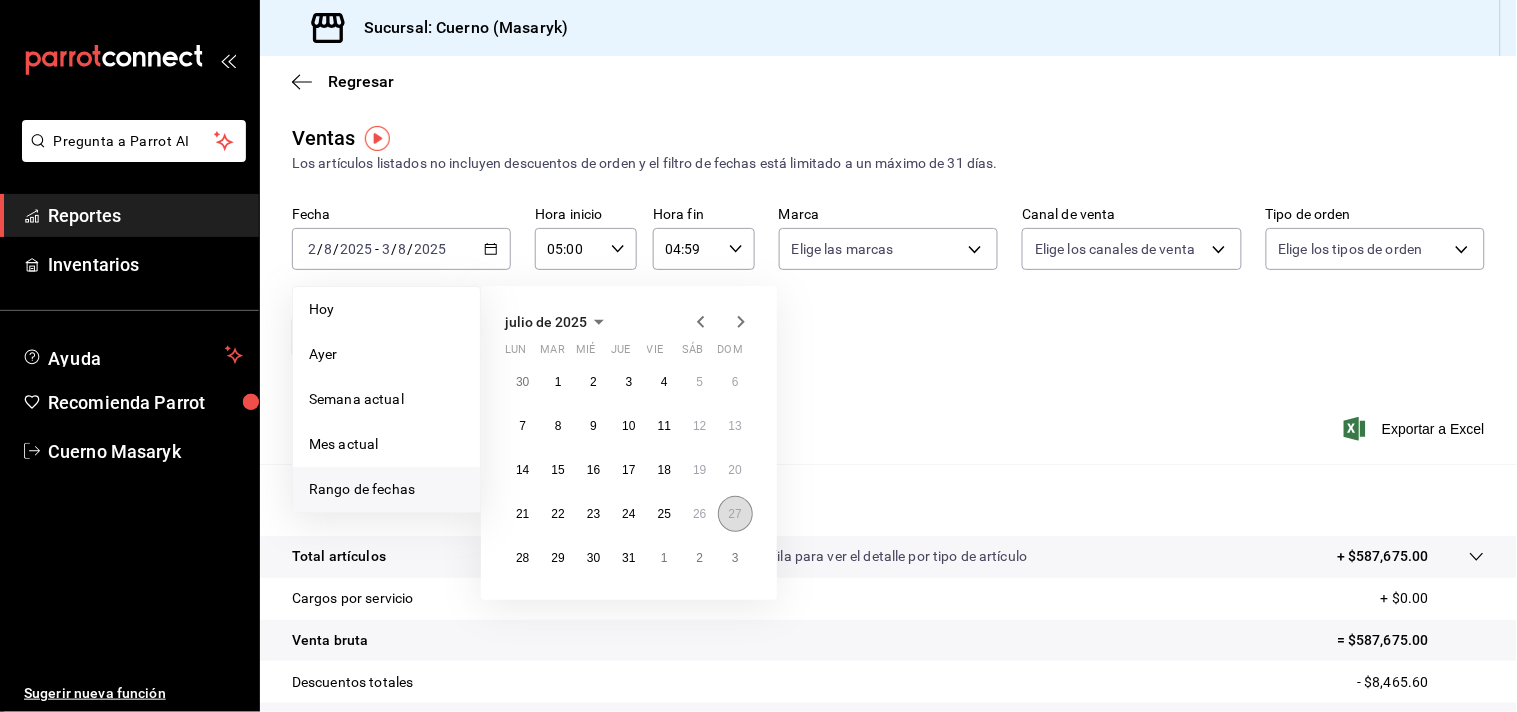 click on "27" at bounding box center [735, 514] 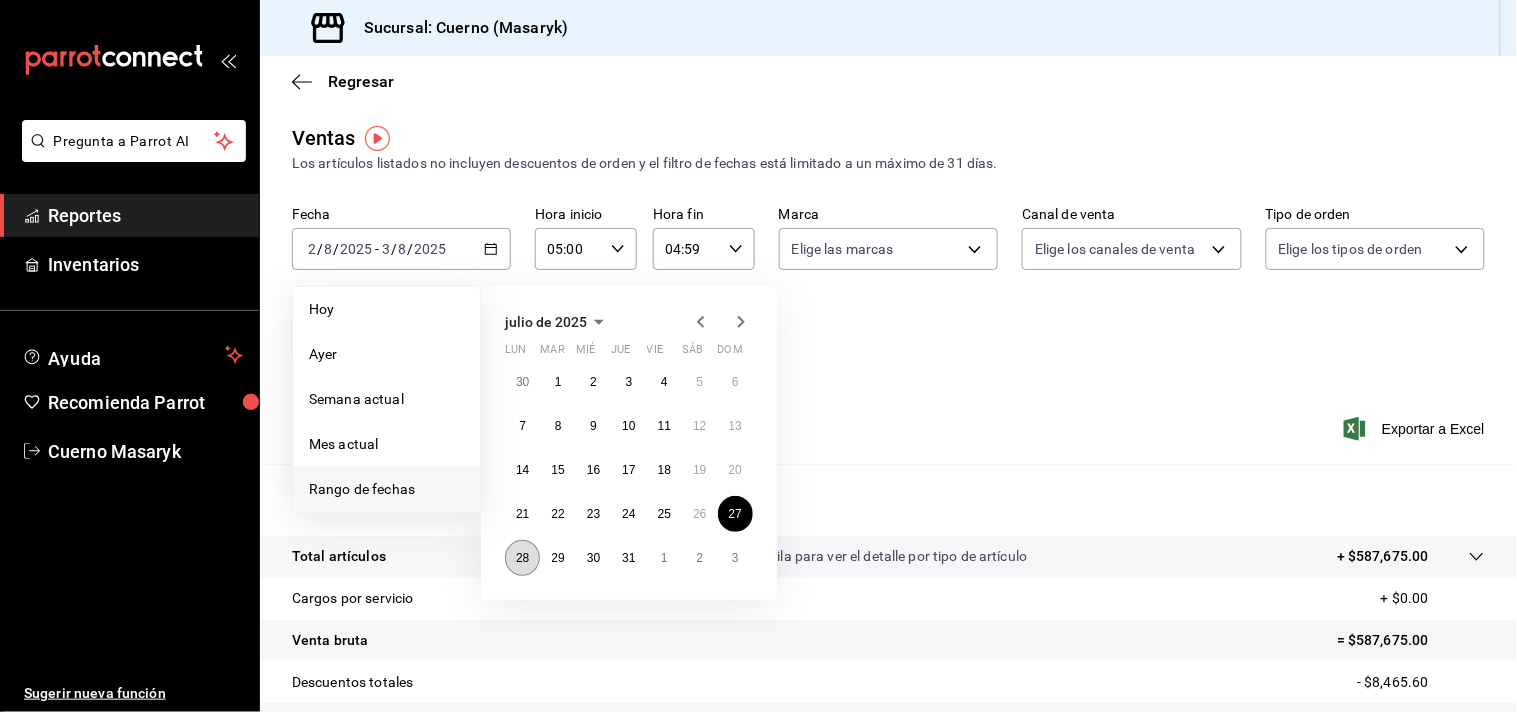 click on "28" at bounding box center [522, 558] 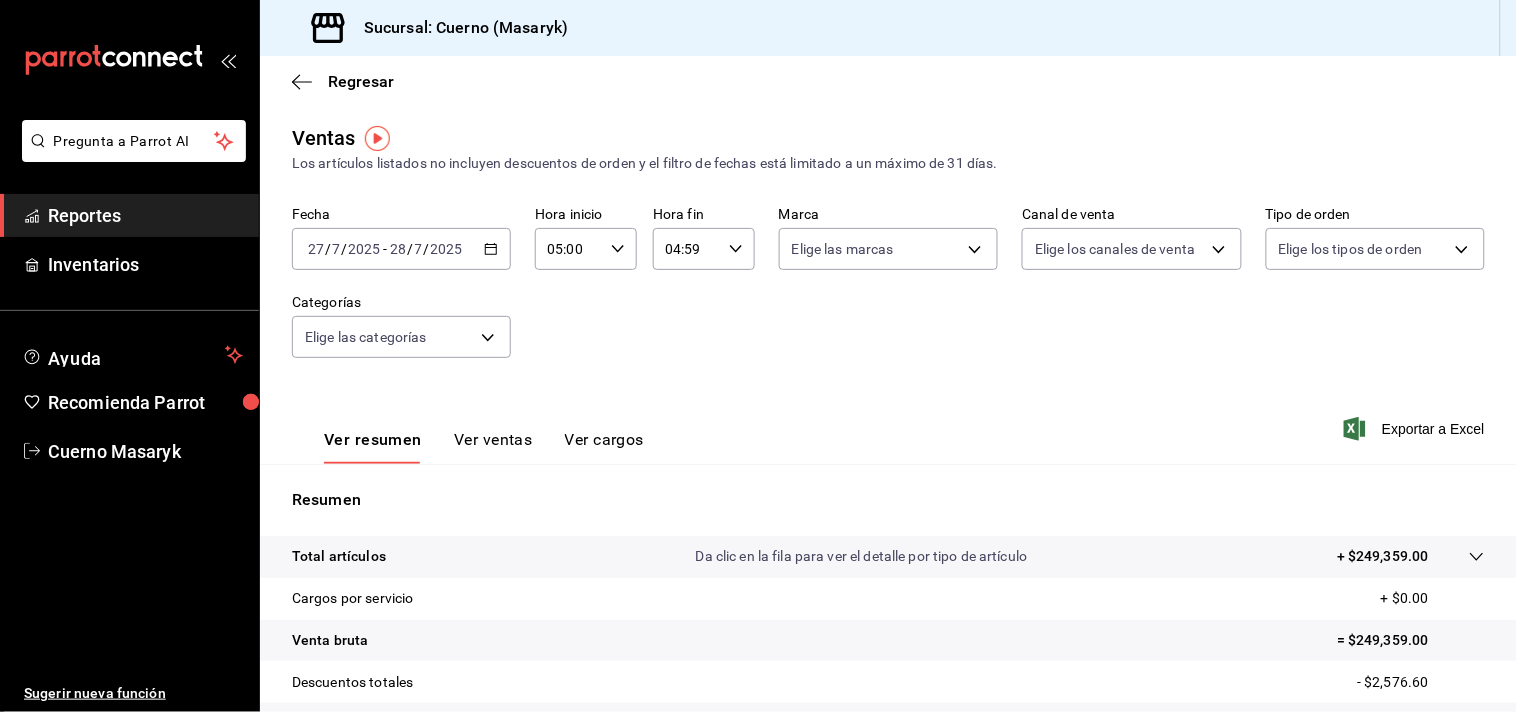click 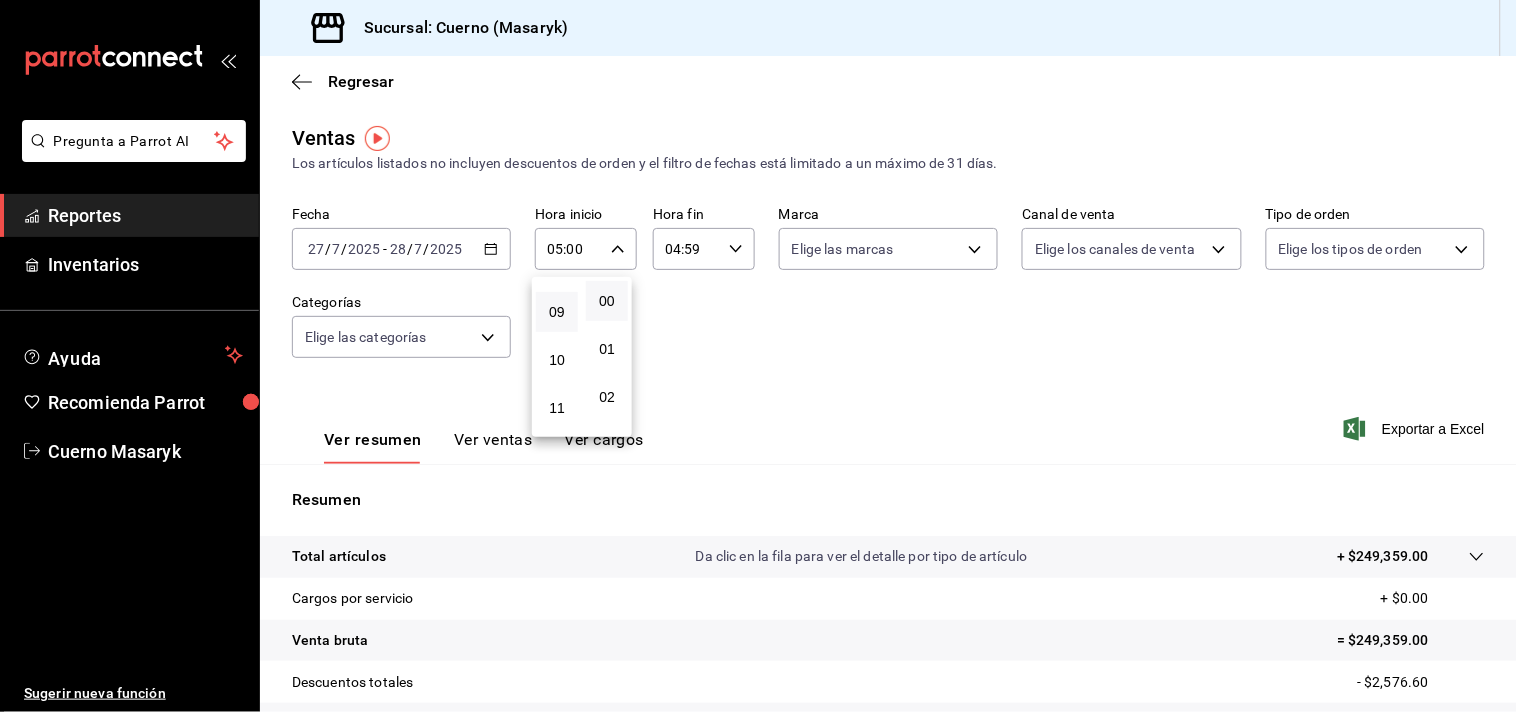 scroll, scrollTop: 460, scrollLeft: 0, axis: vertical 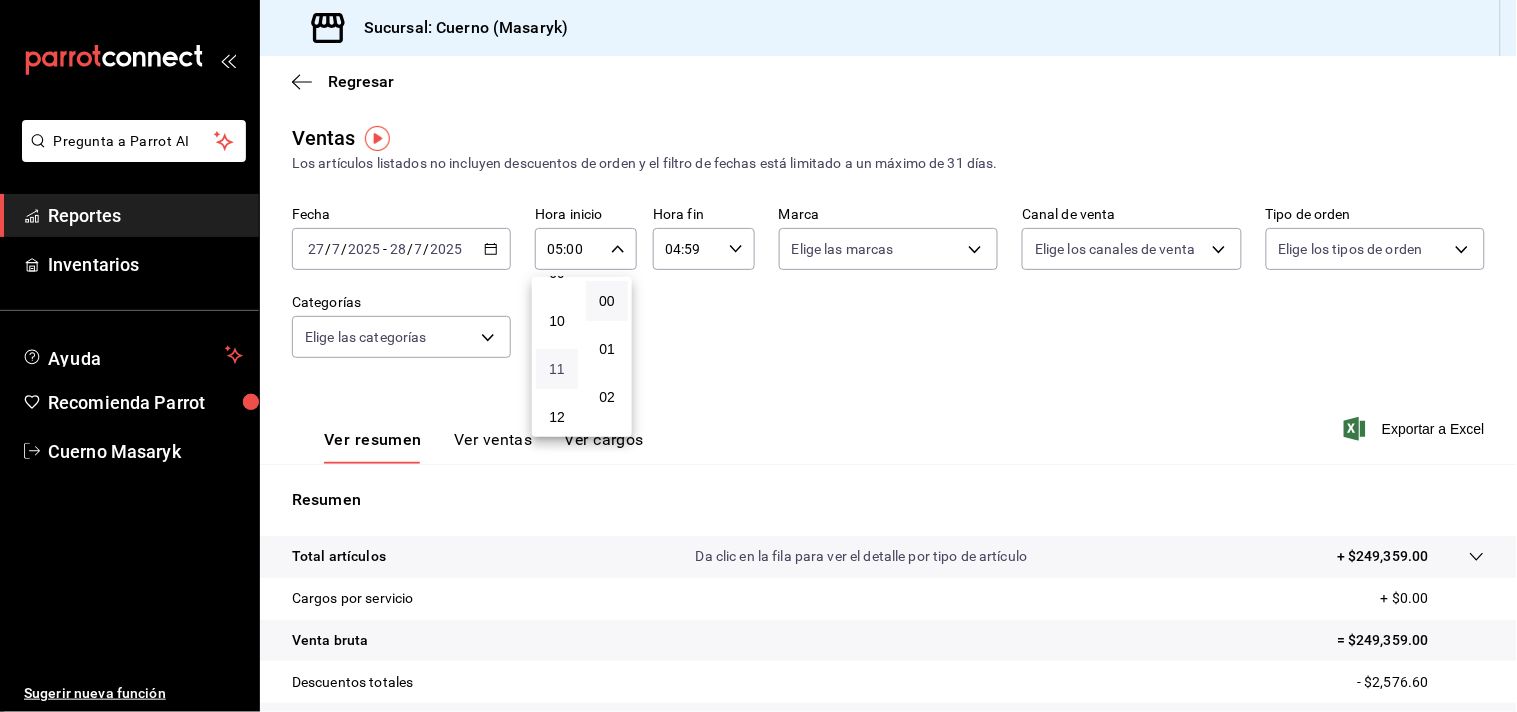 click on "11" at bounding box center (557, 369) 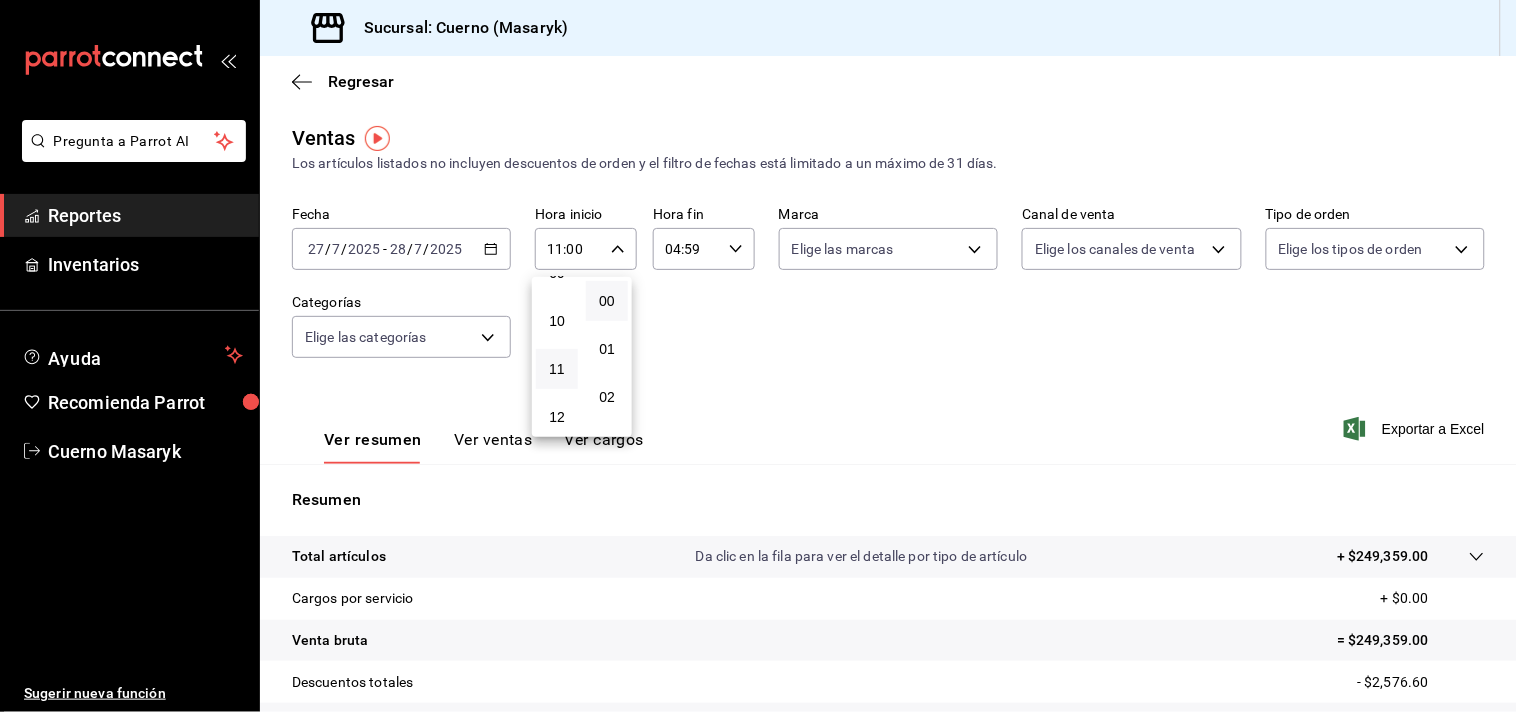 click at bounding box center [758, 356] 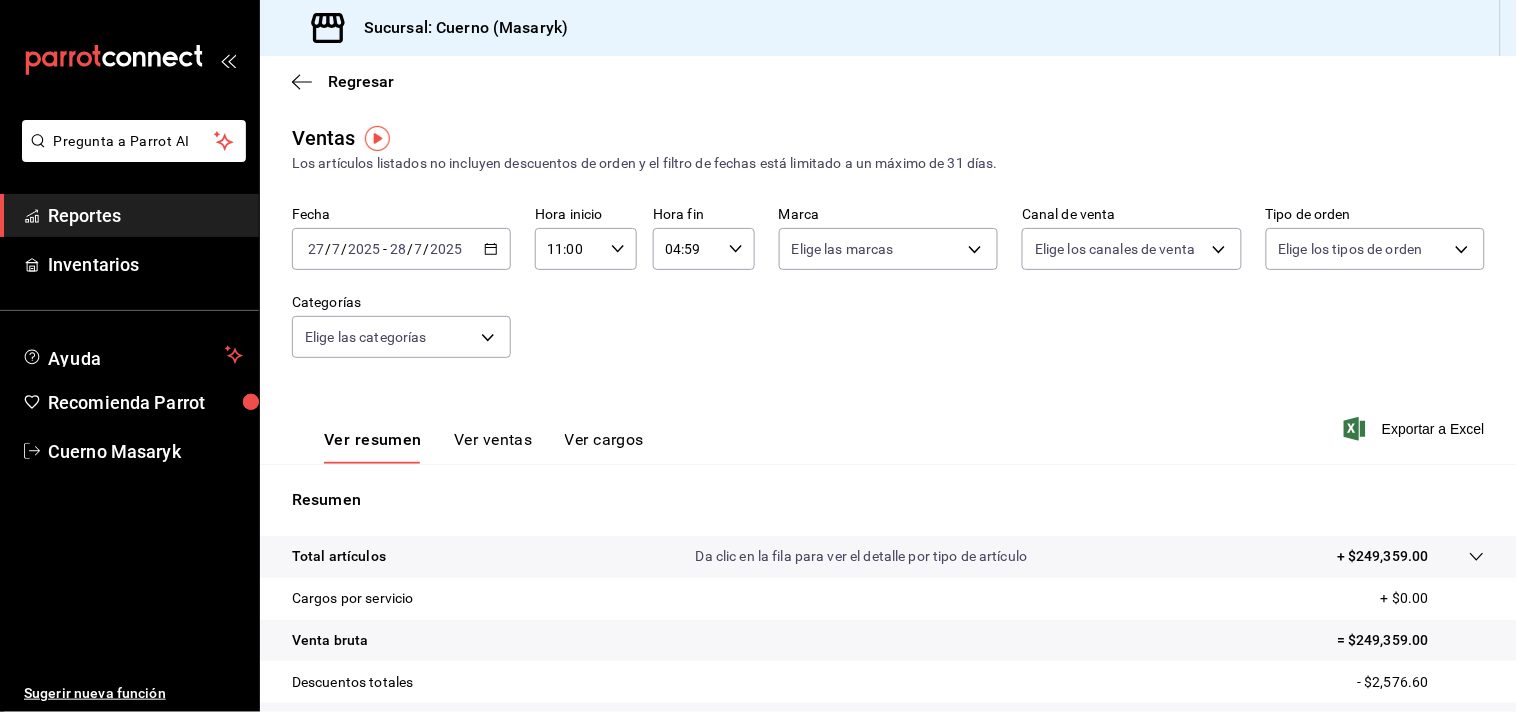 click 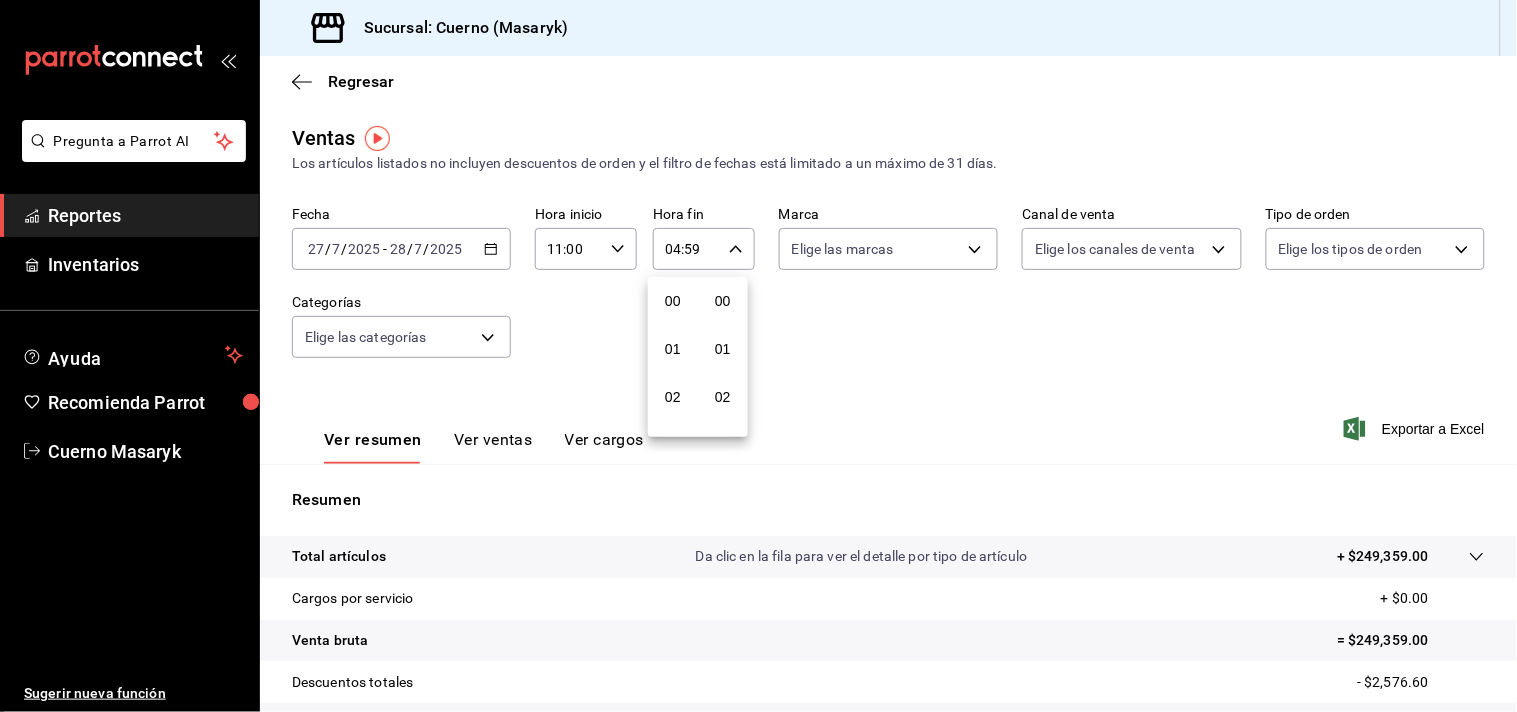 scroll, scrollTop: 190, scrollLeft: 0, axis: vertical 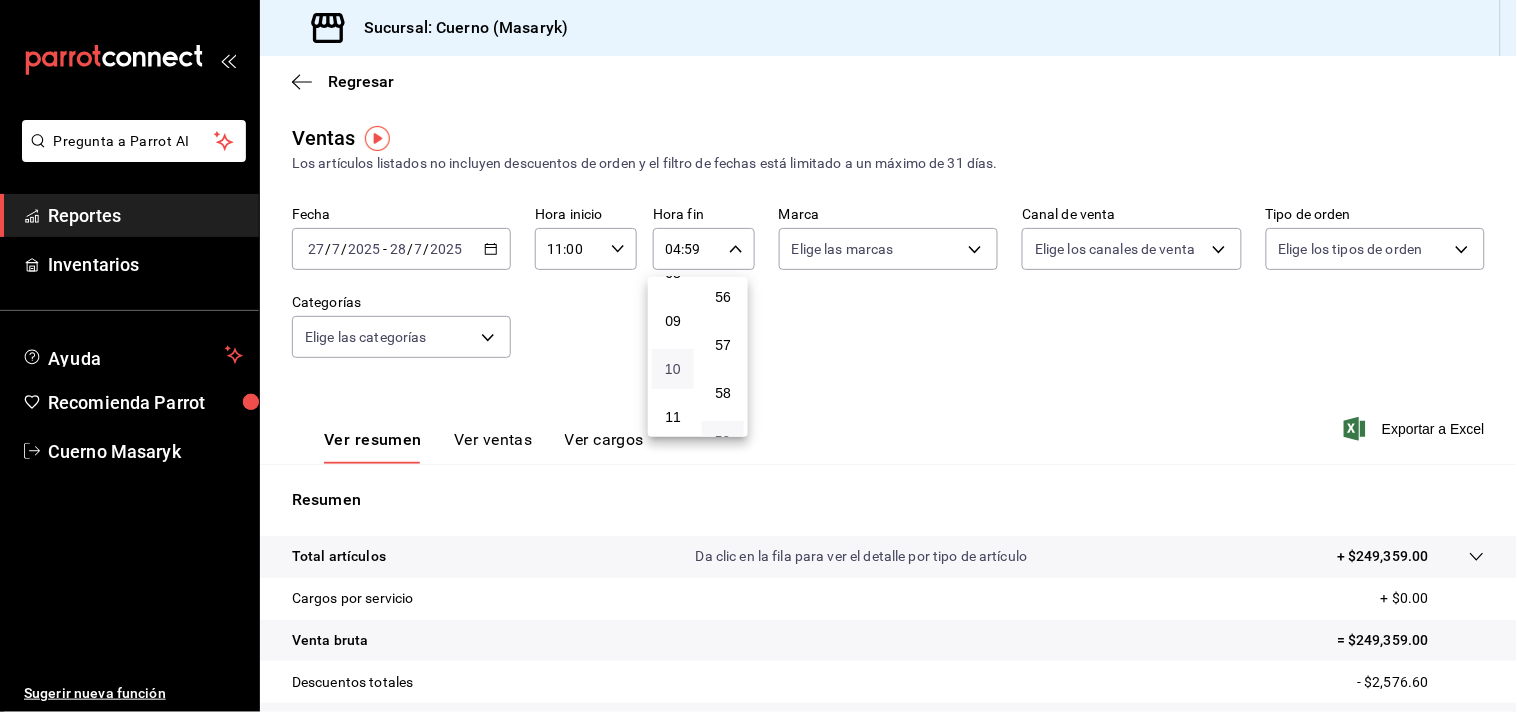 click on "10" at bounding box center [673, 369] 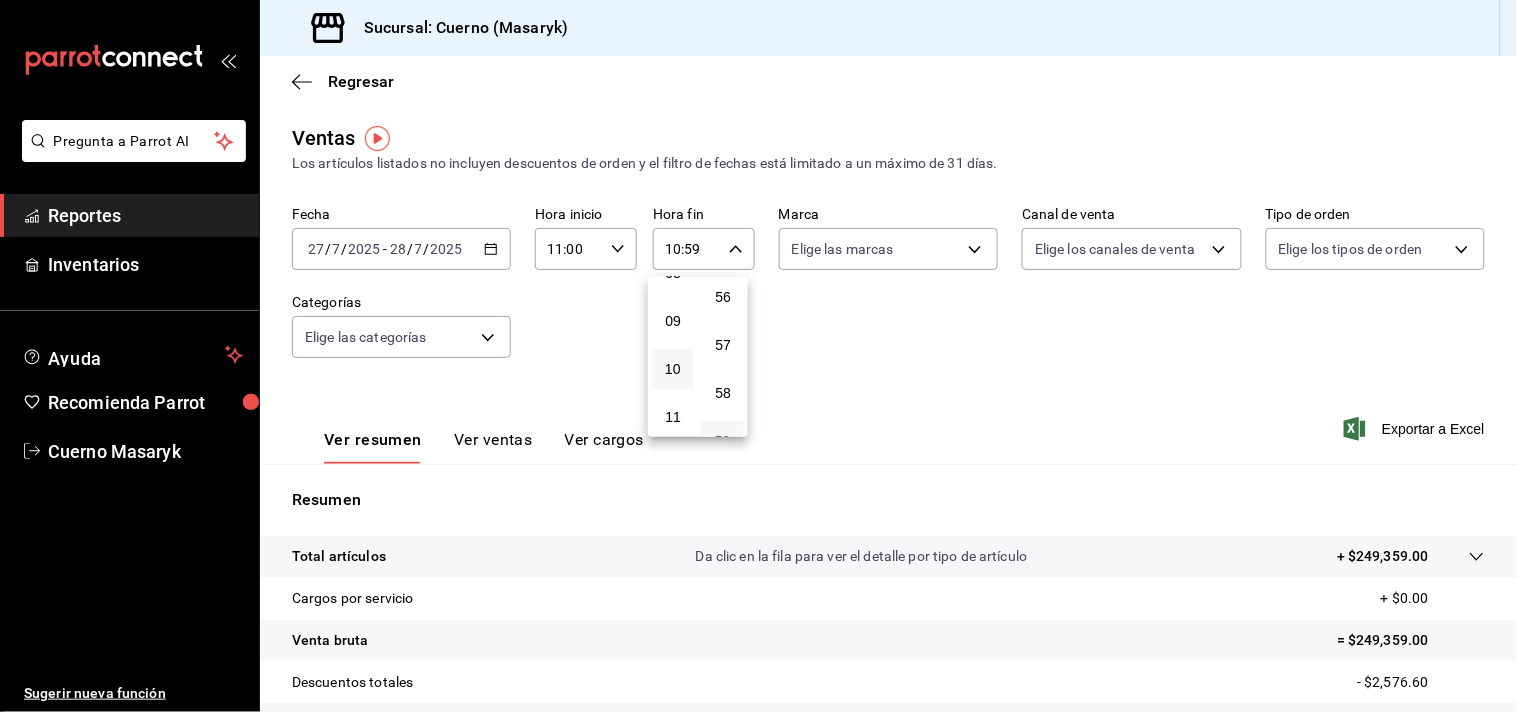 click at bounding box center (758, 356) 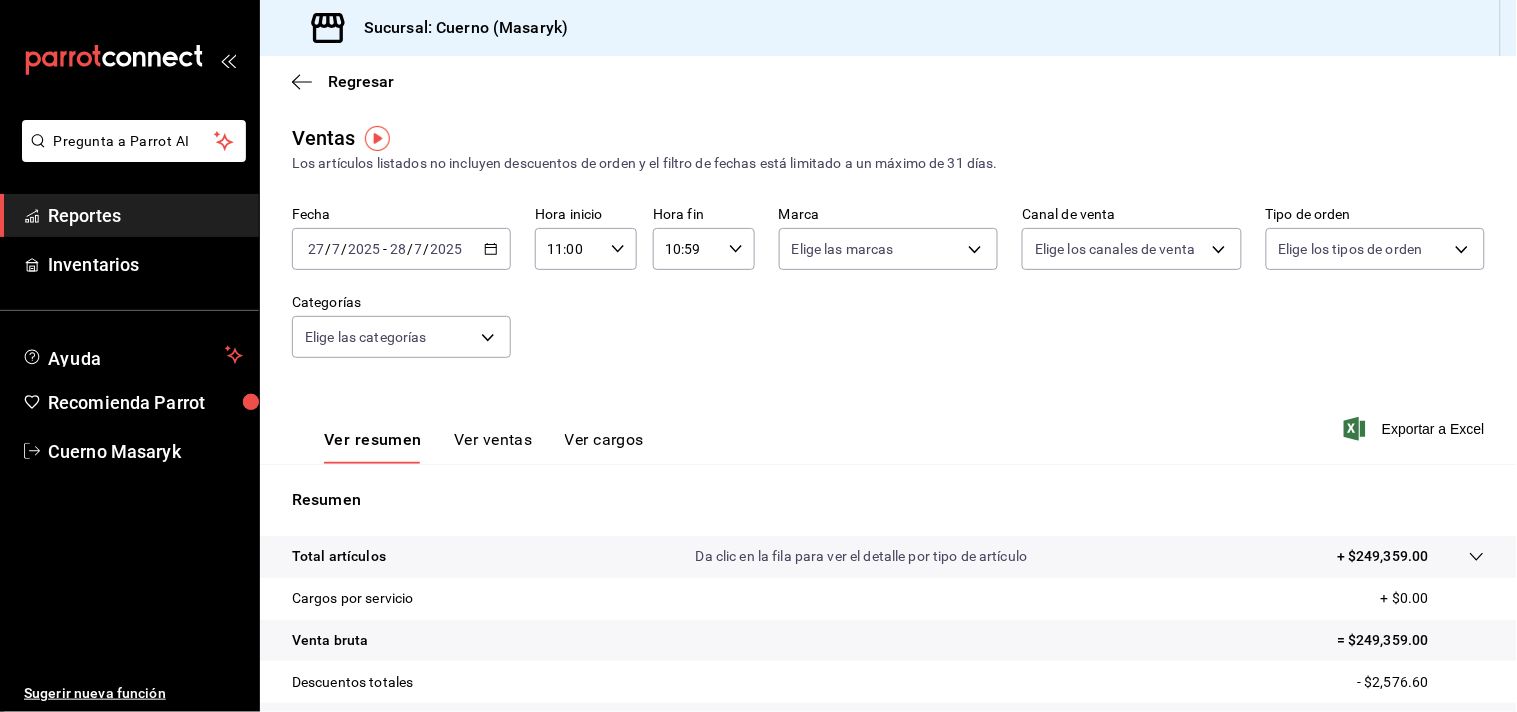 click on "Ver ventas" at bounding box center [493, 447] 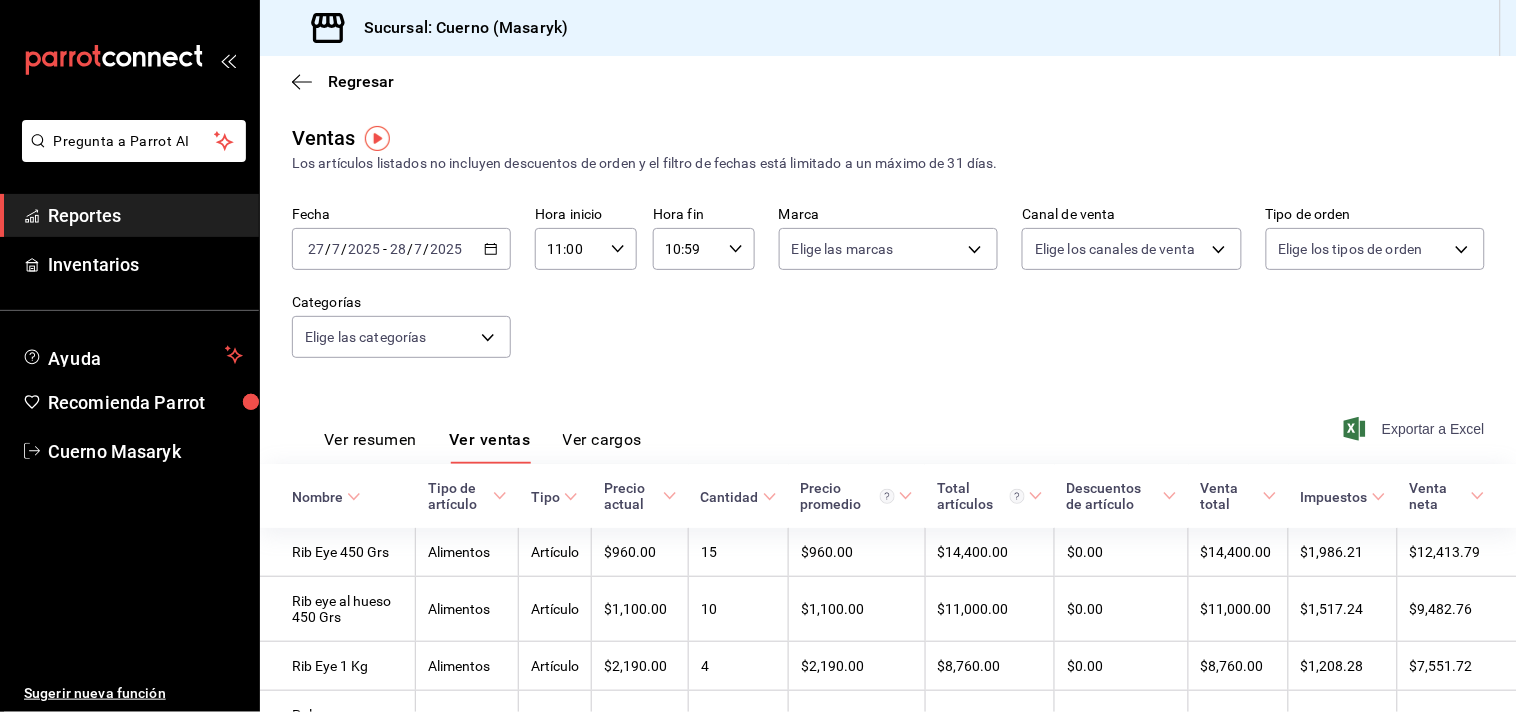click on "Exportar a Excel" at bounding box center [1416, 429] 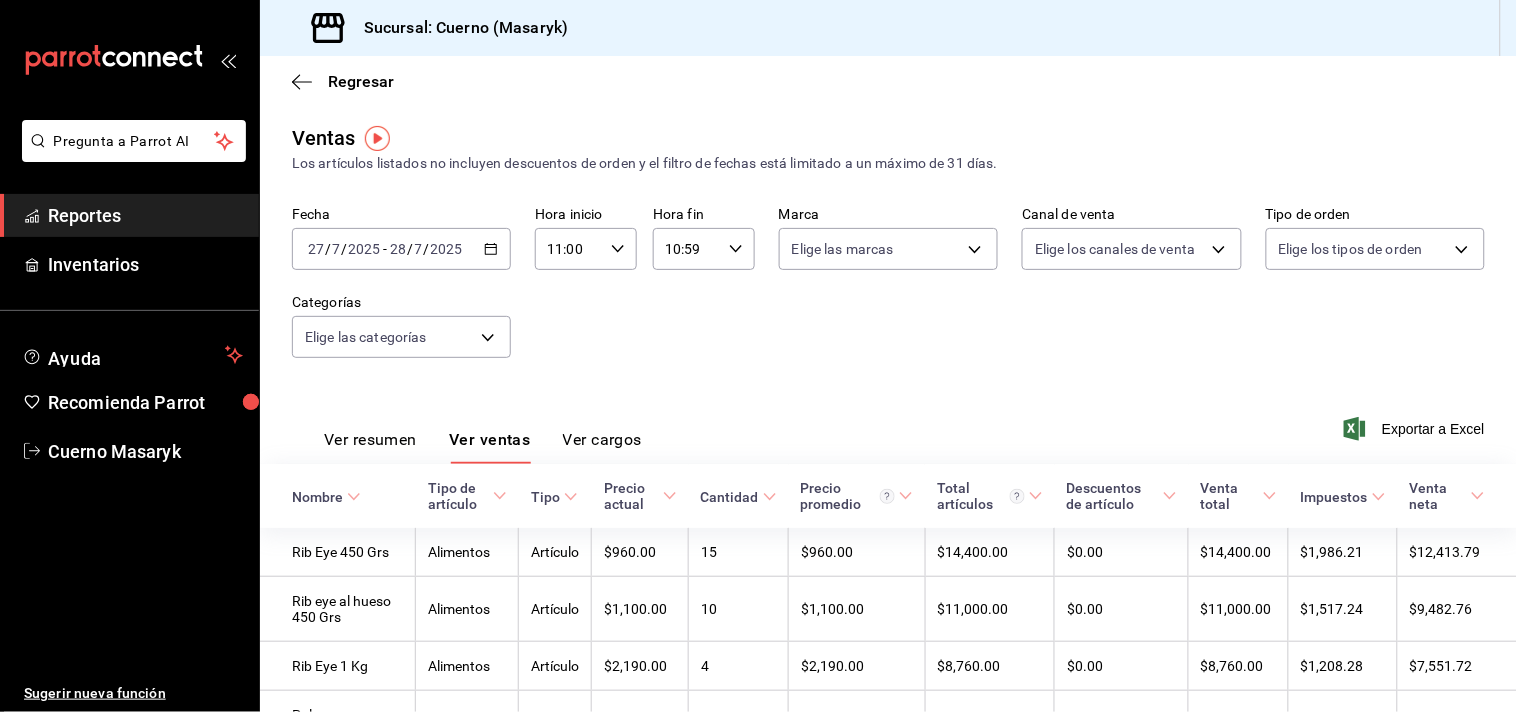 click 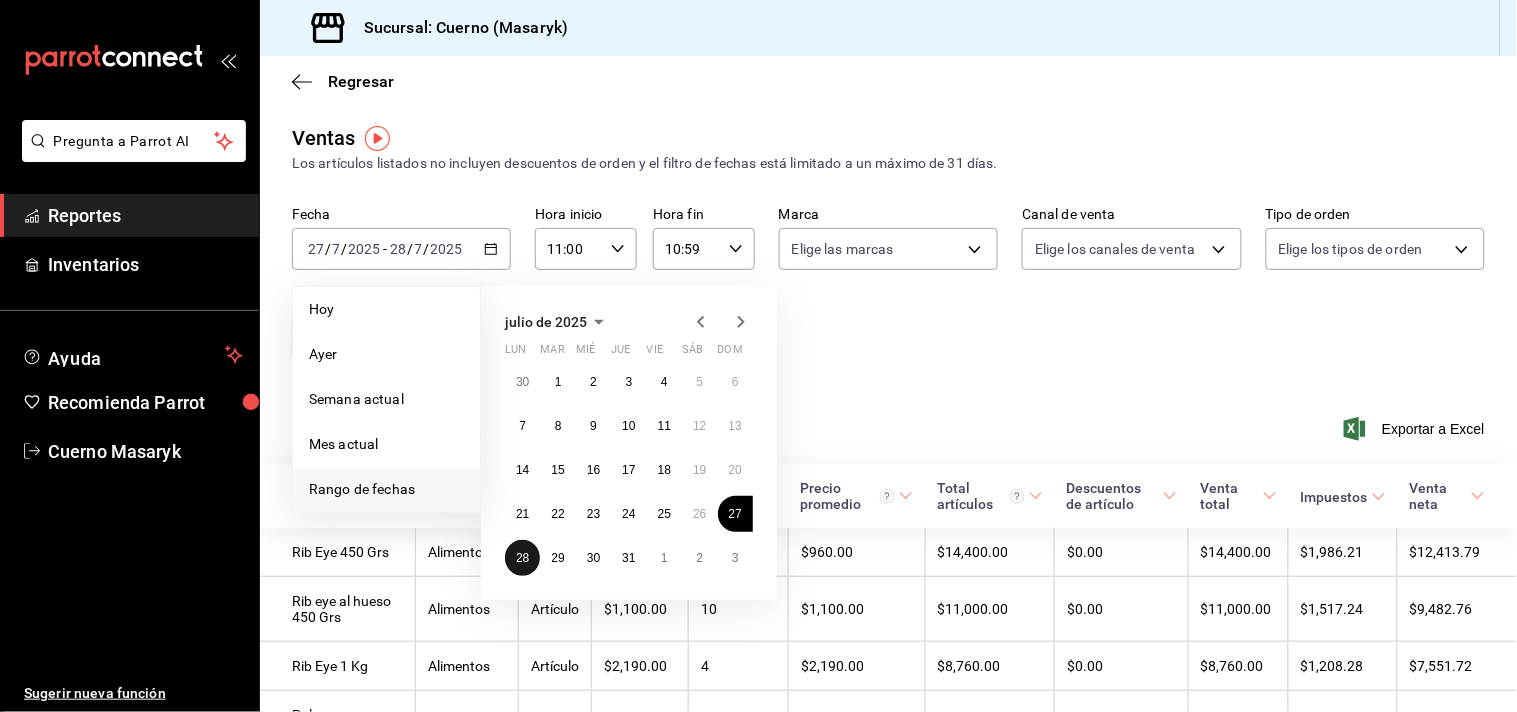 click on "28" at bounding box center (522, 558) 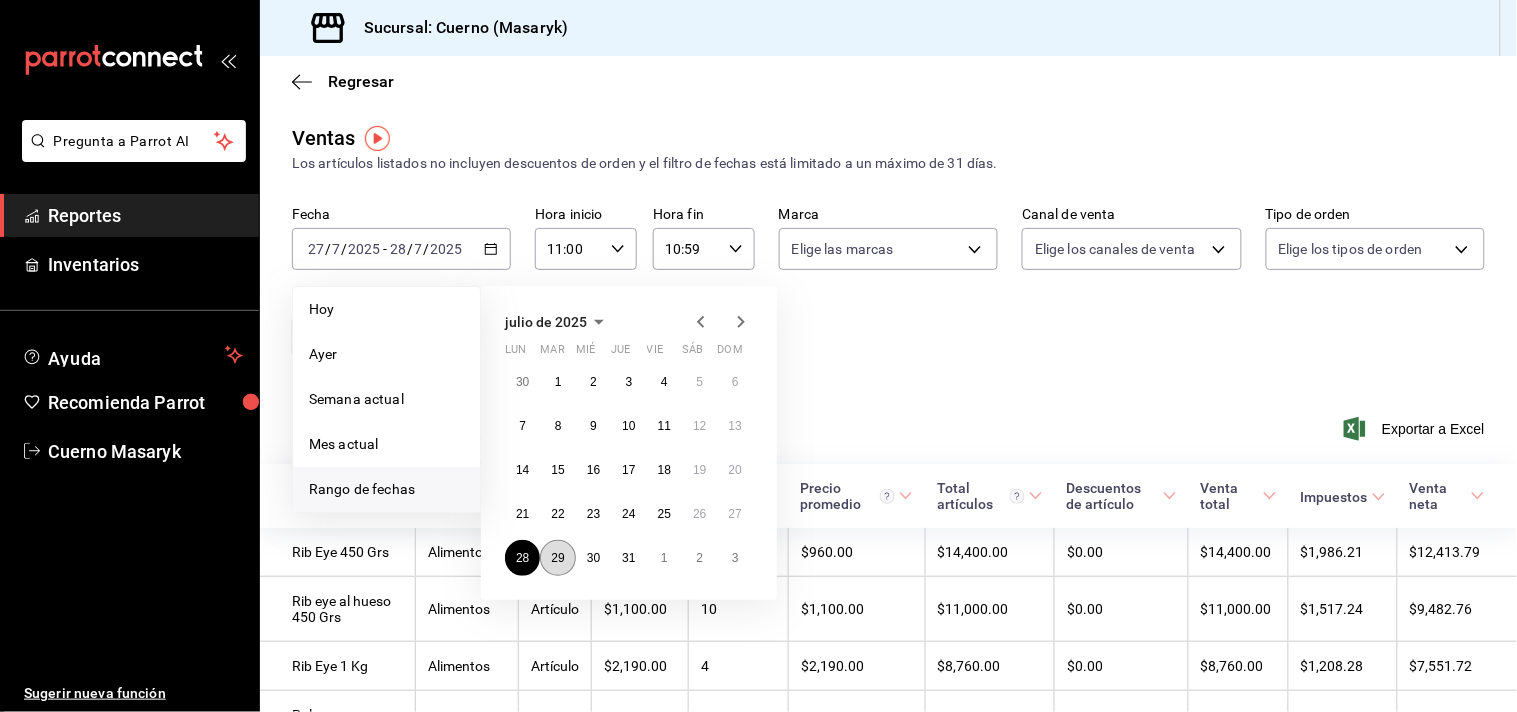 click on "29" at bounding box center [557, 558] 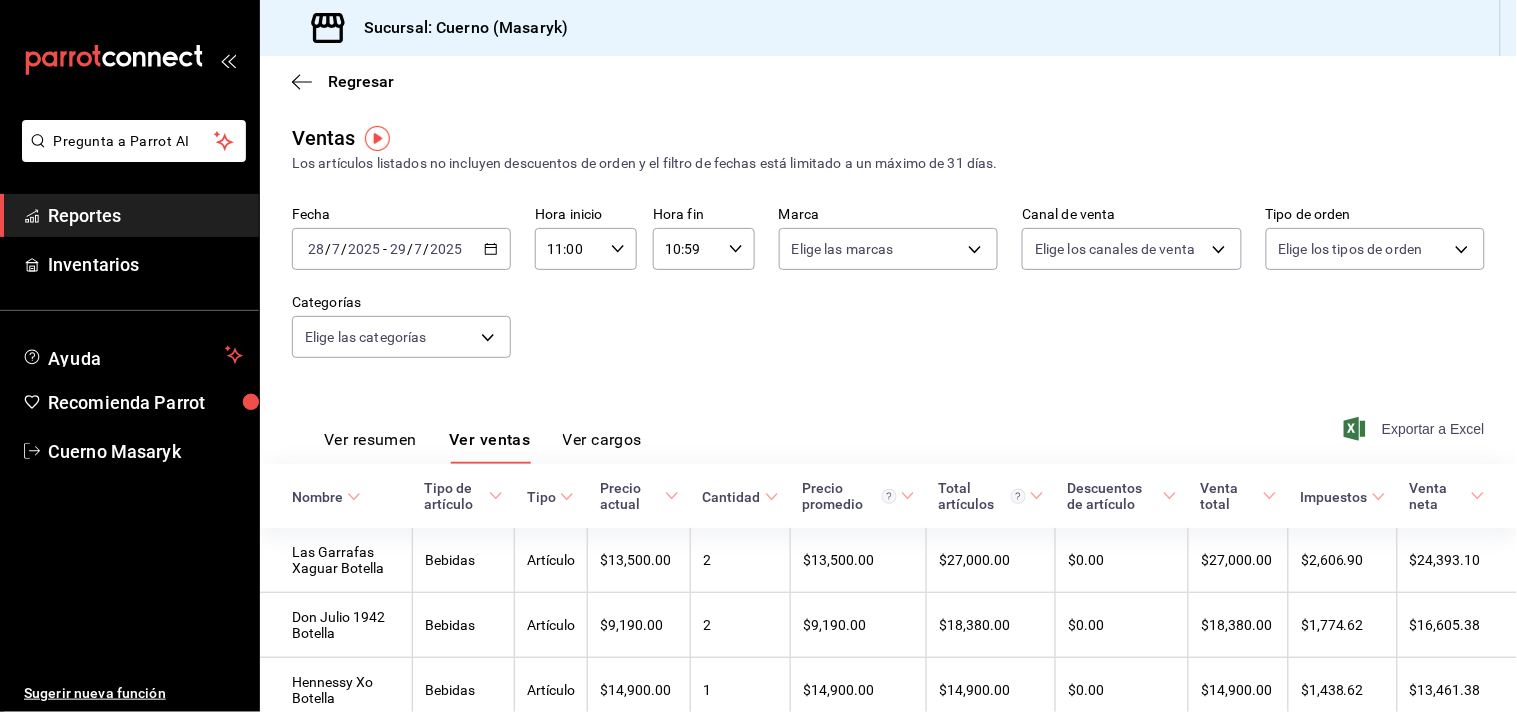 click on "Exportar a Excel" at bounding box center [1416, 429] 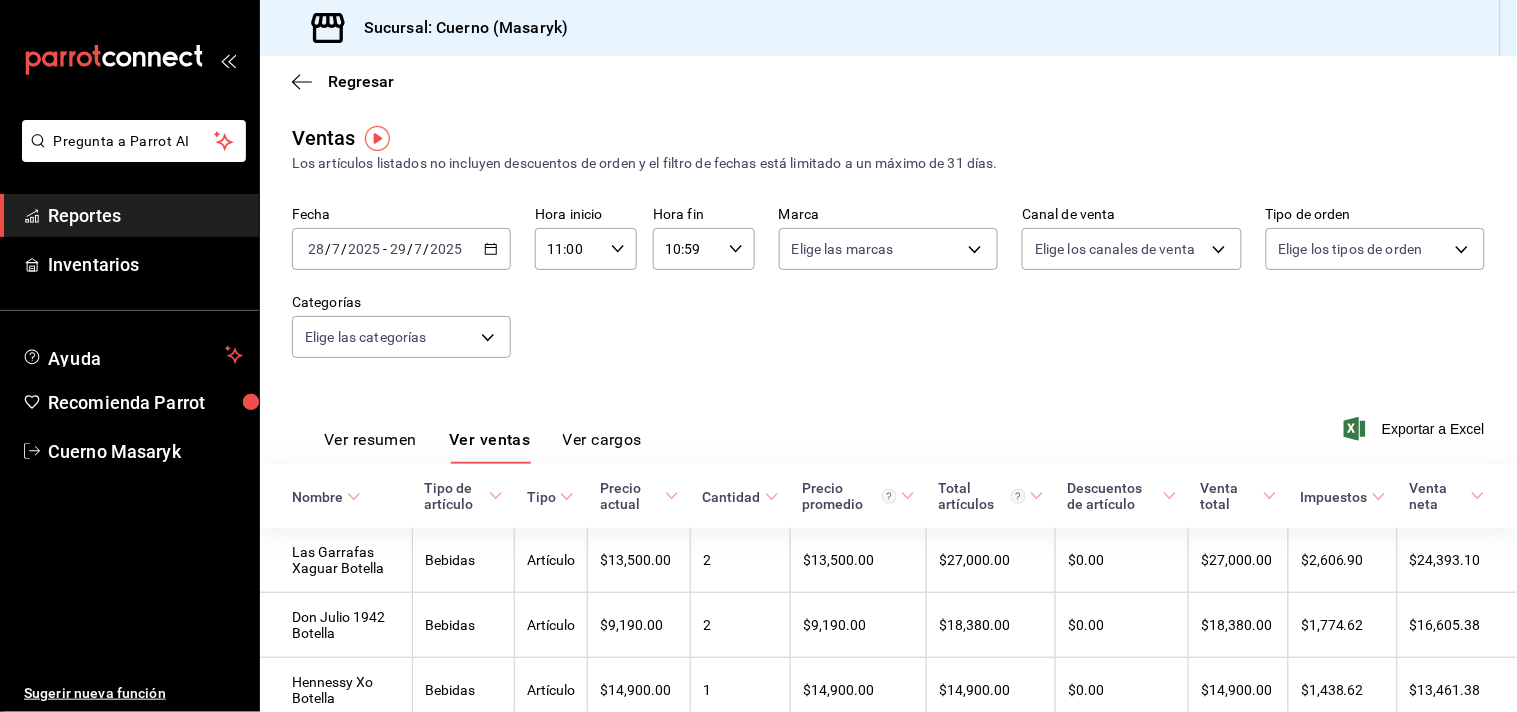 click 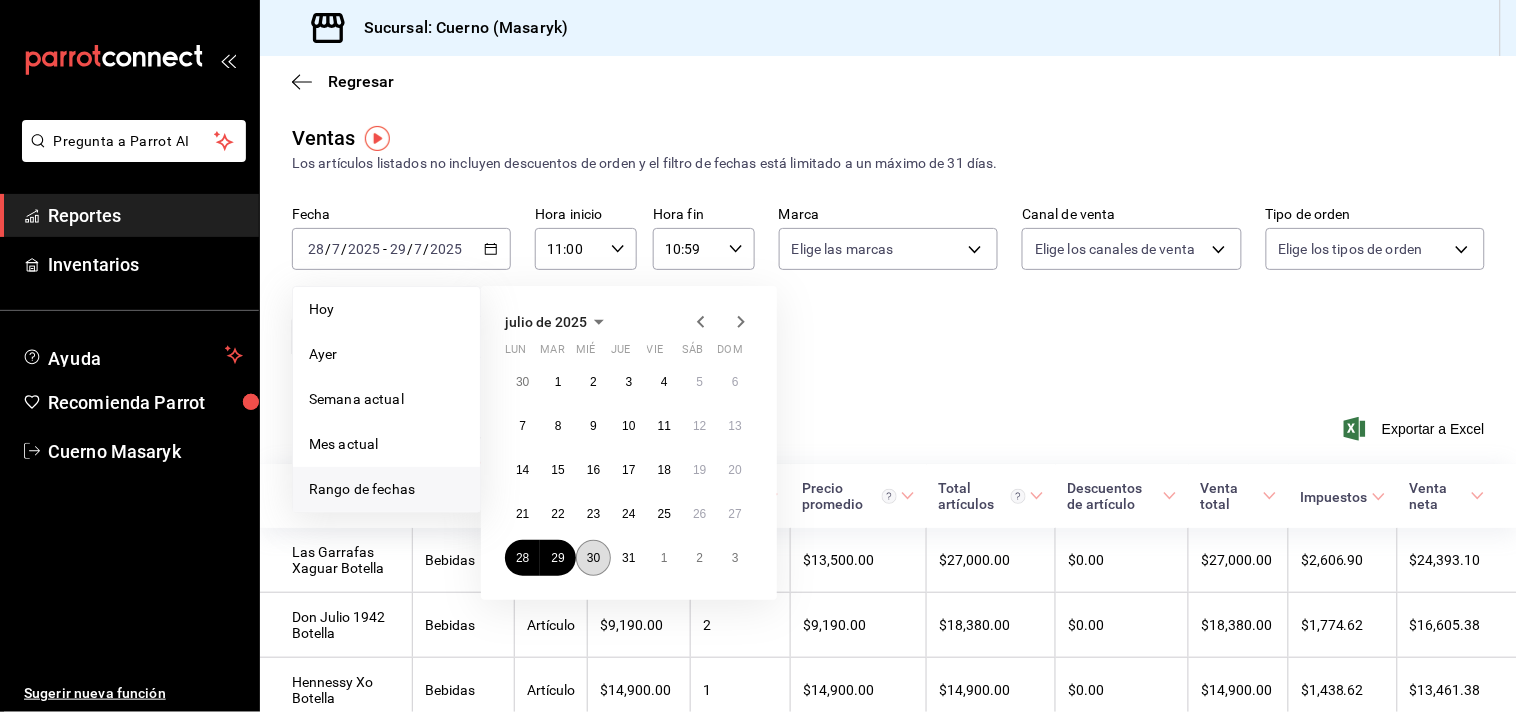 click on "30" at bounding box center [593, 558] 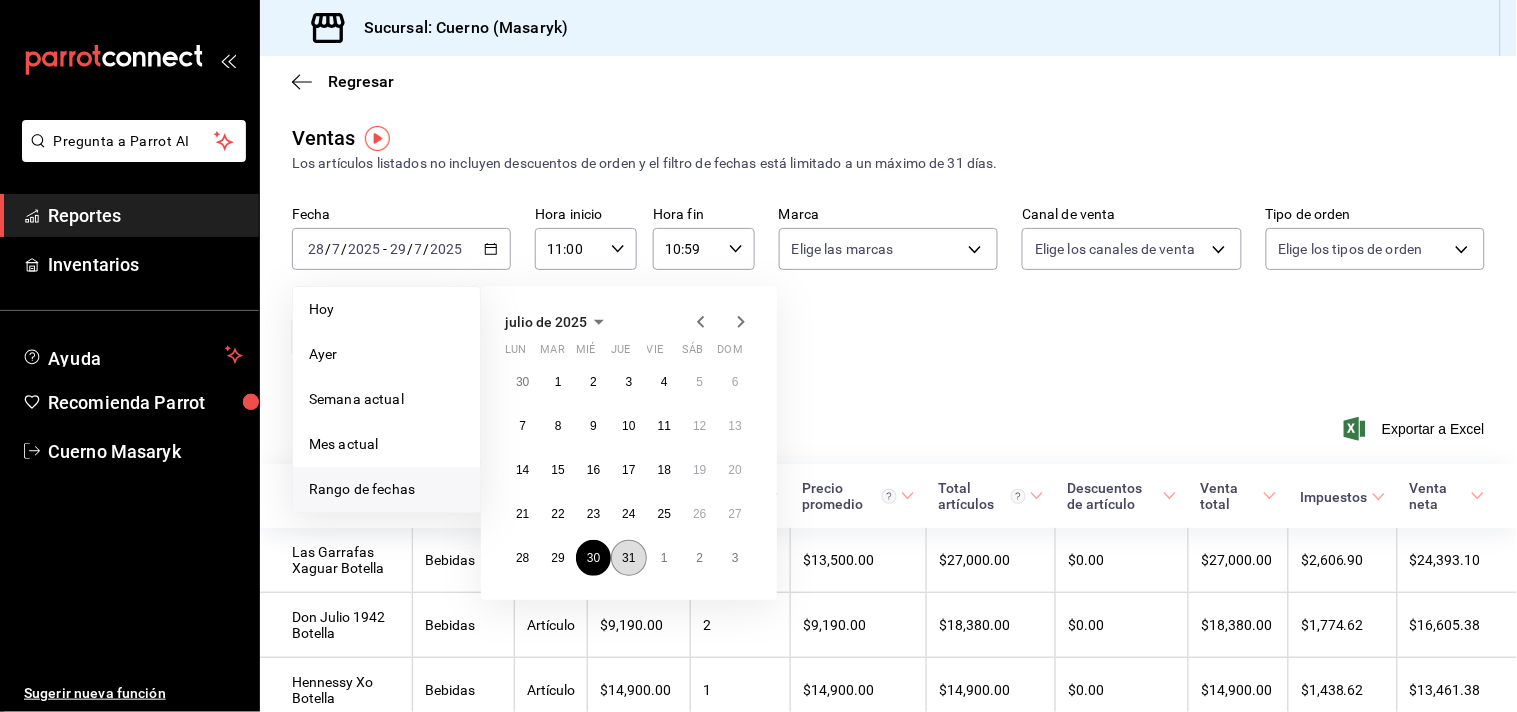 click on "31" at bounding box center [628, 558] 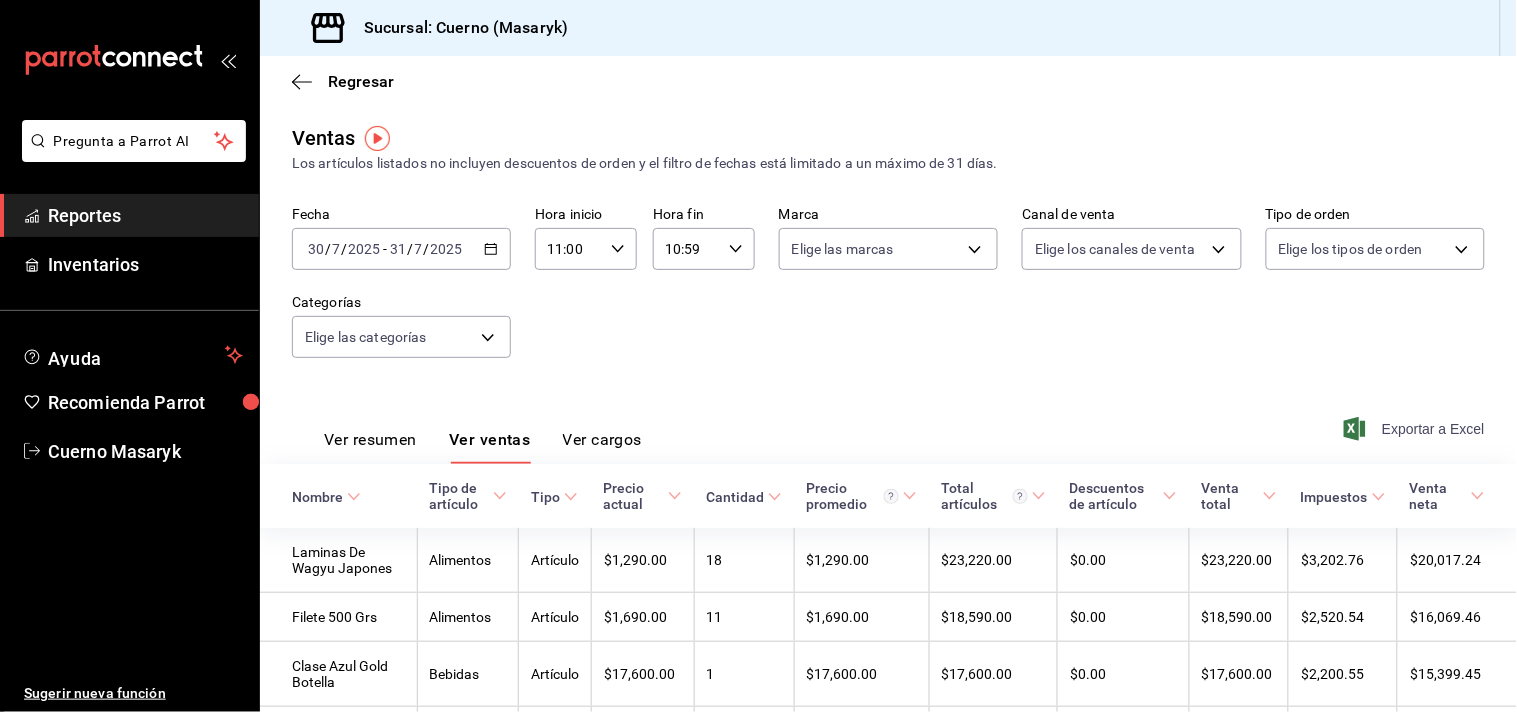 click on "Exportar a Excel" at bounding box center (1416, 429) 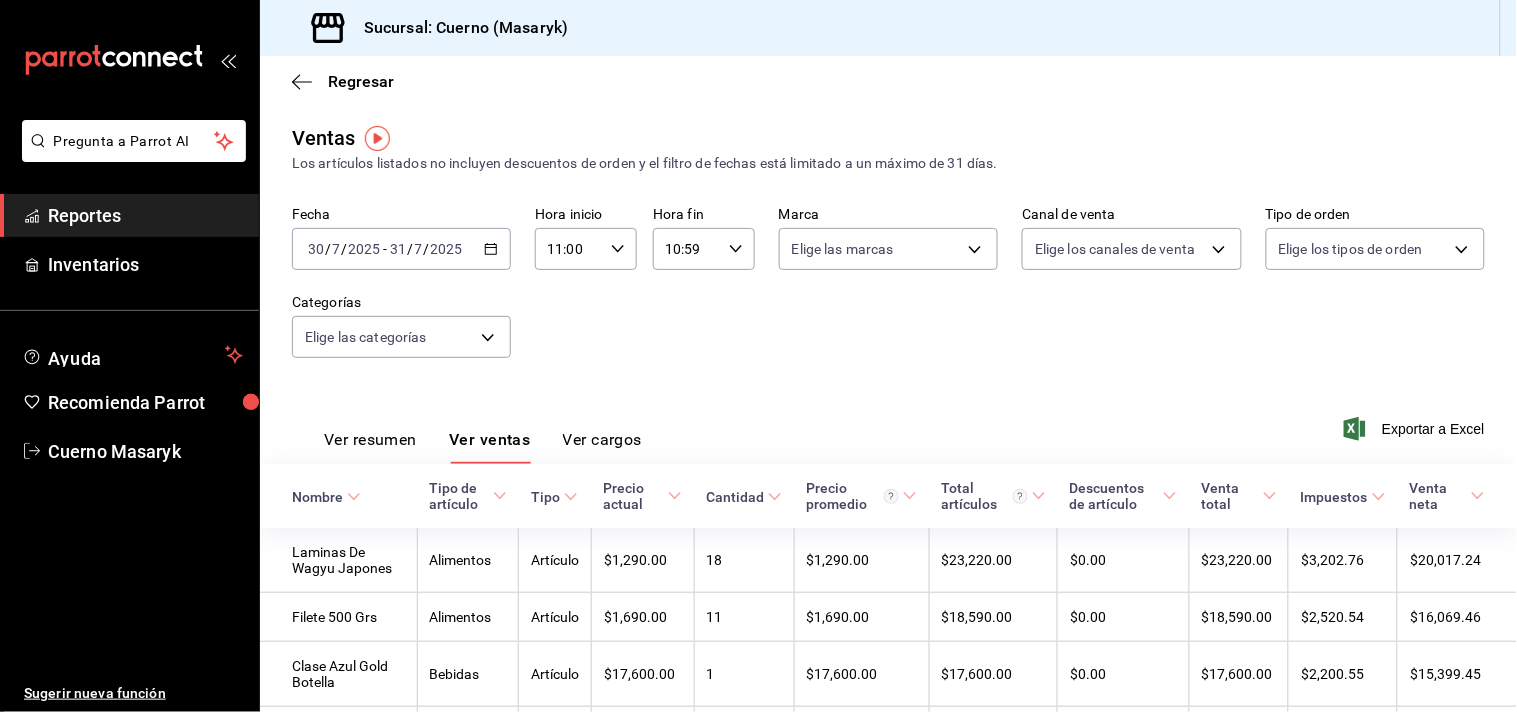 click 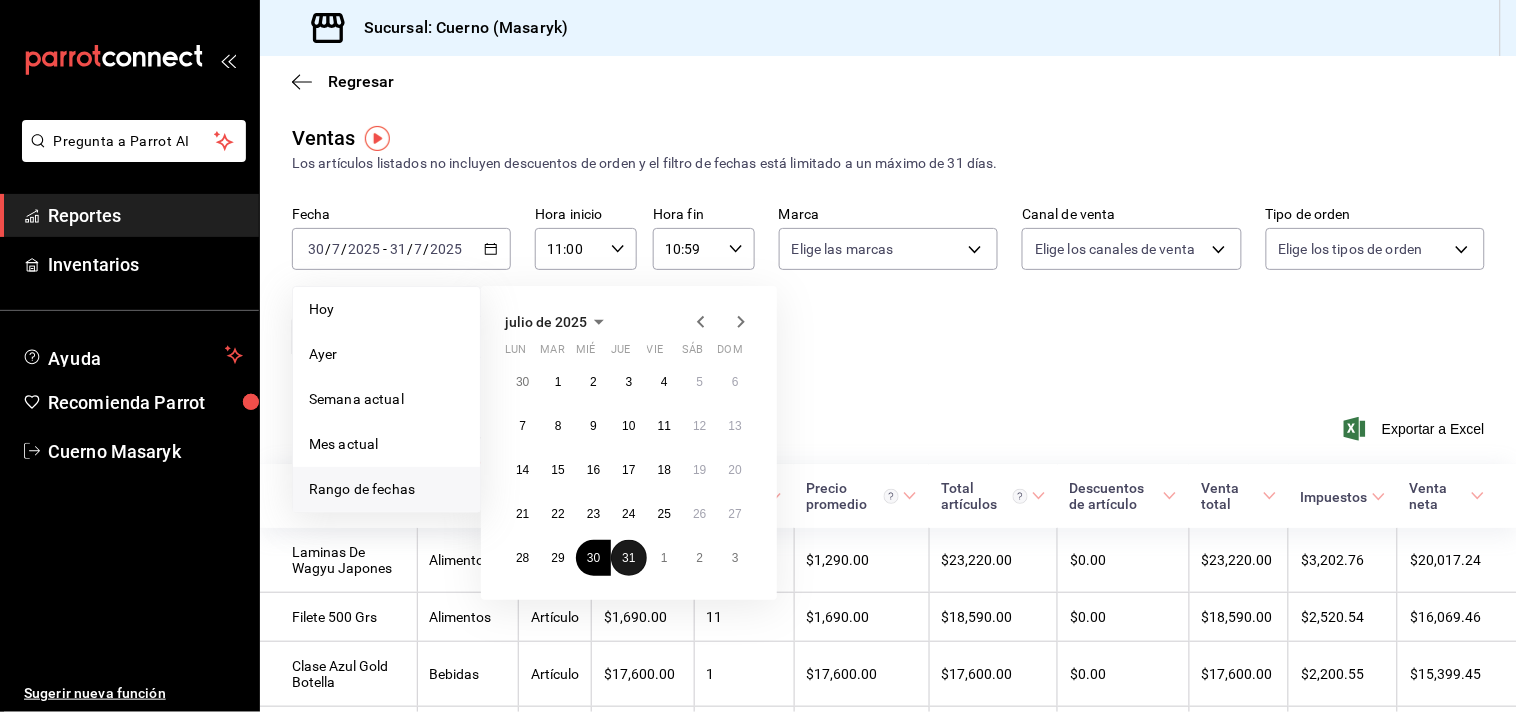 click on "31" at bounding box center (628, 558) 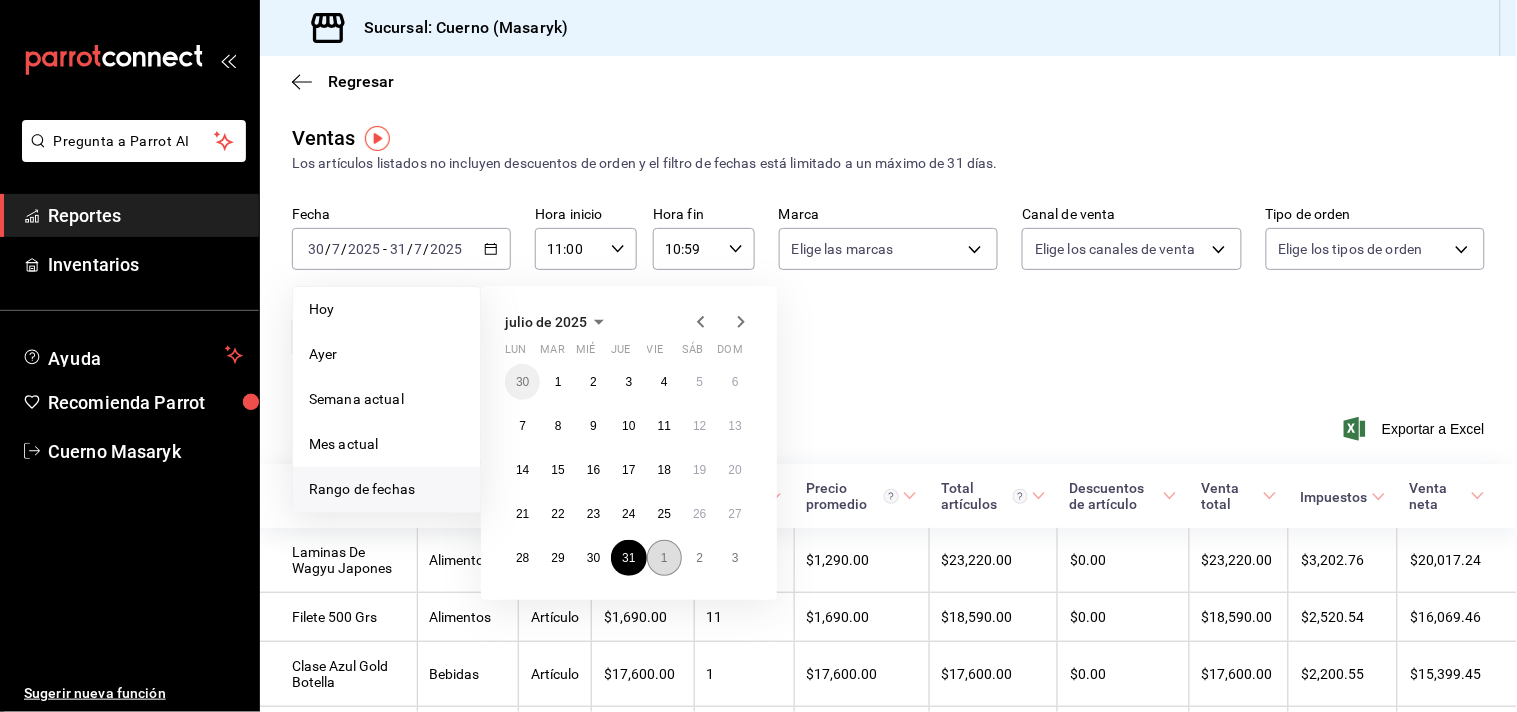 click on "1" at bounding box center [664, 558] 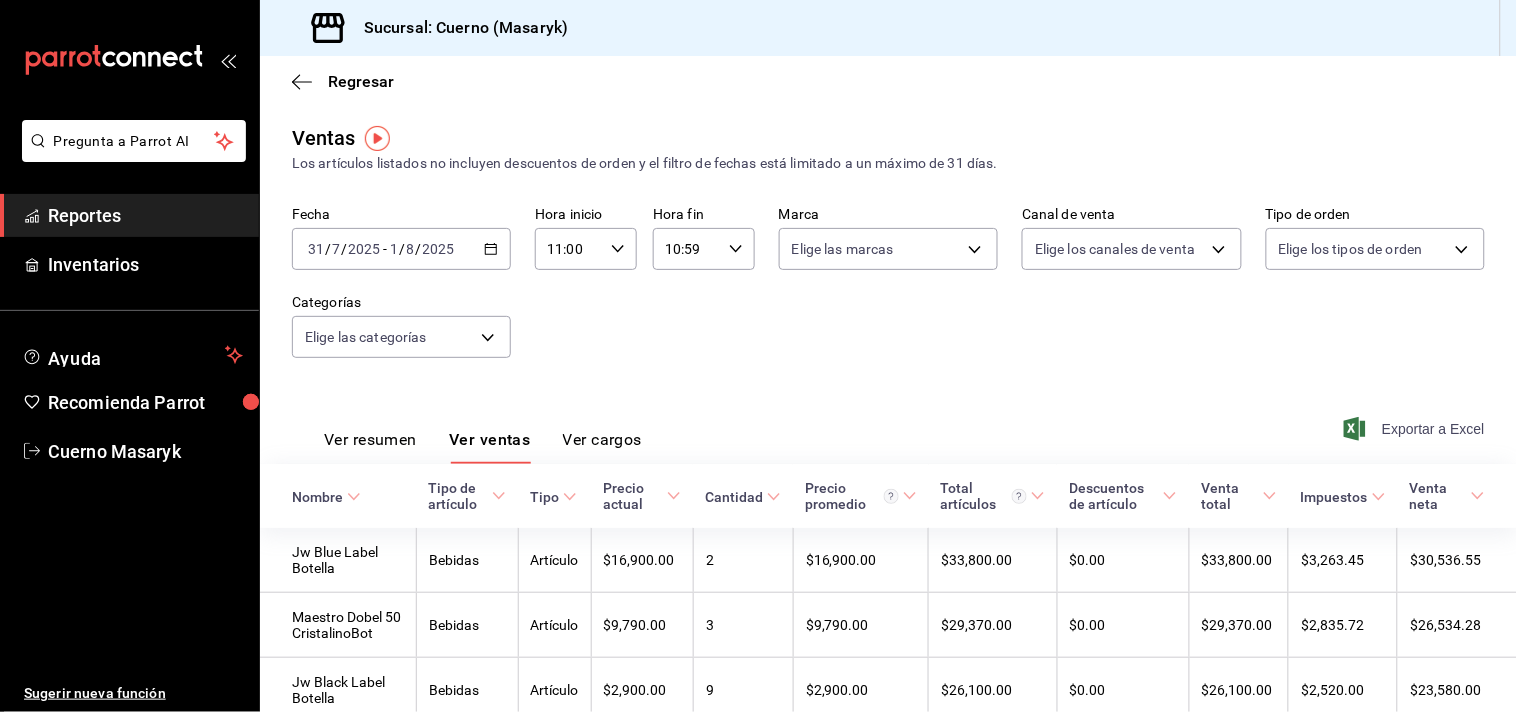 click on "Exportar a Excel" at bounding box center [1416, 429] 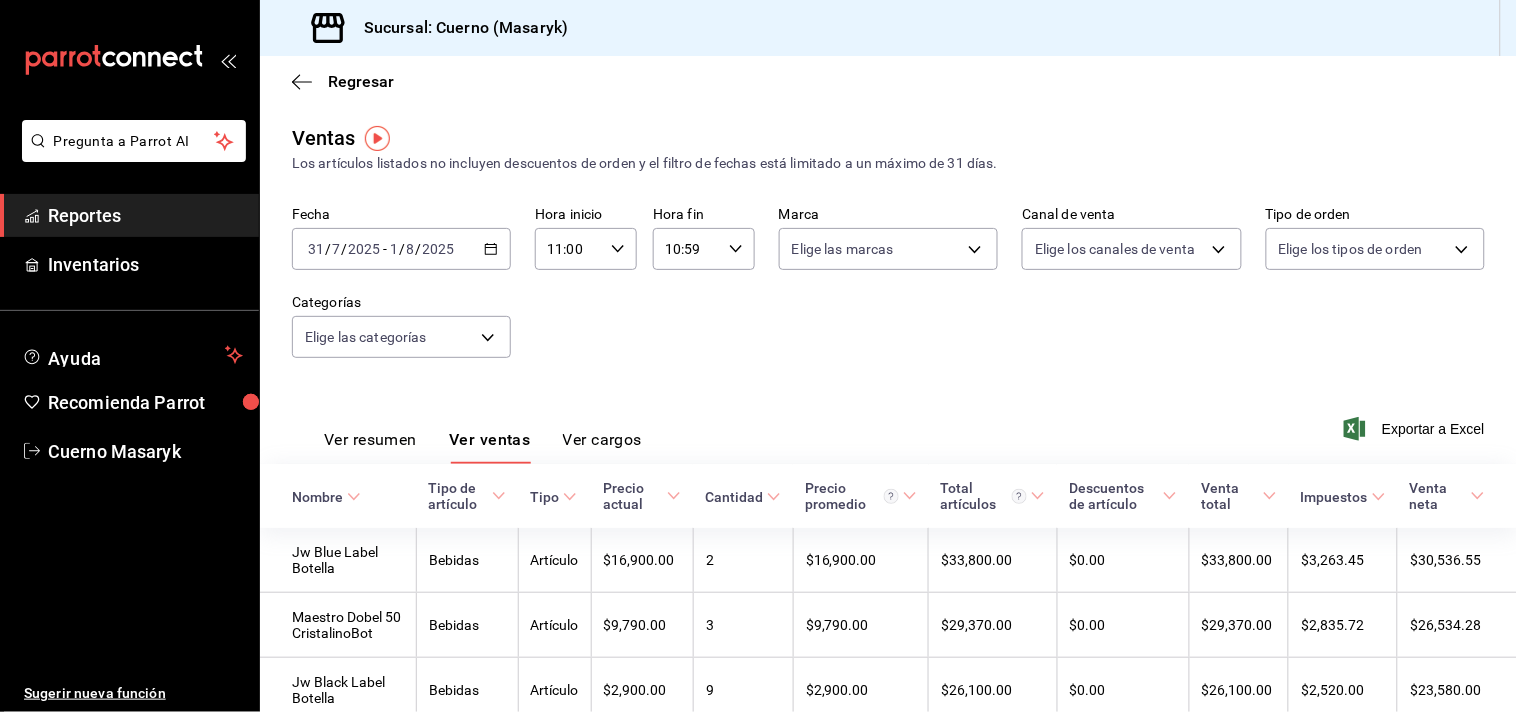click 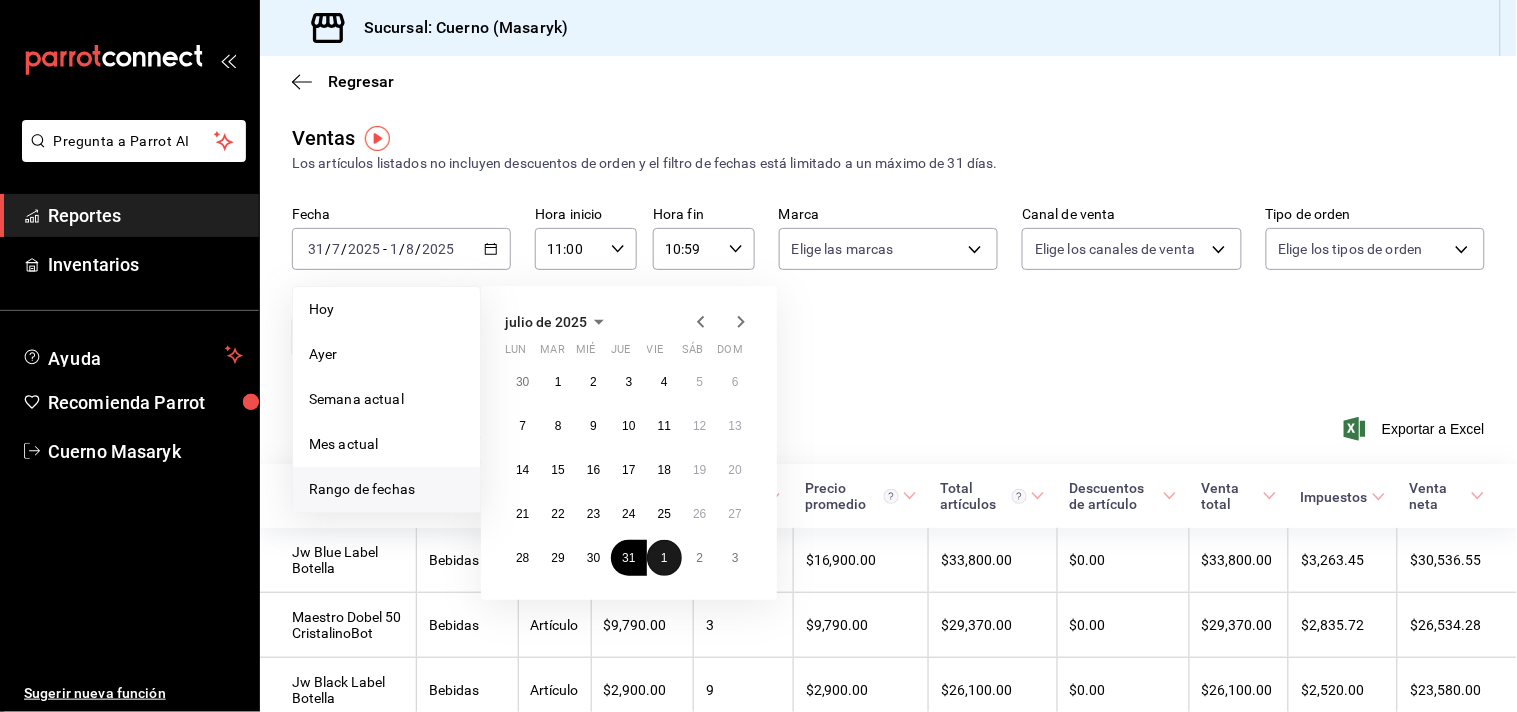 click on "1" at bounding box center (664, 558) 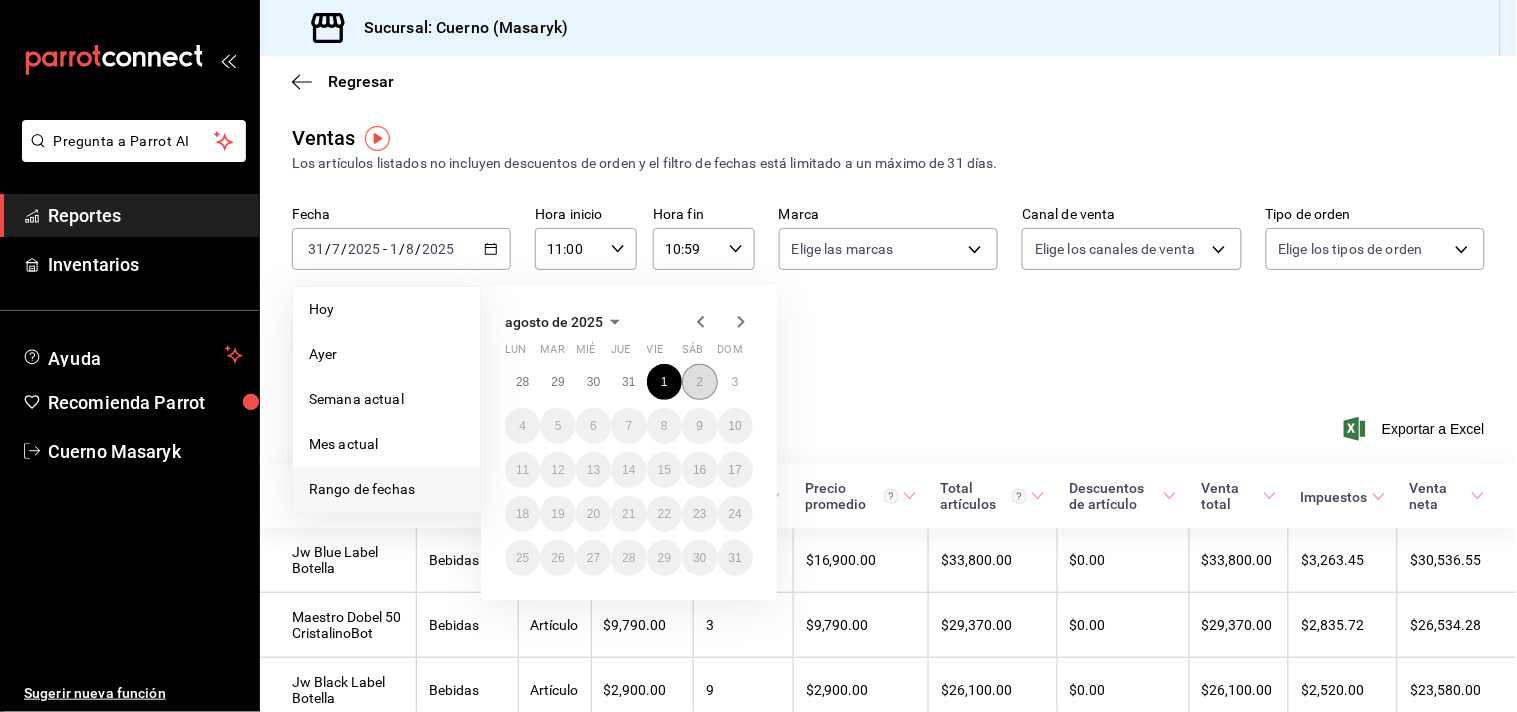 click on "2" at bounding box center (699, 382) 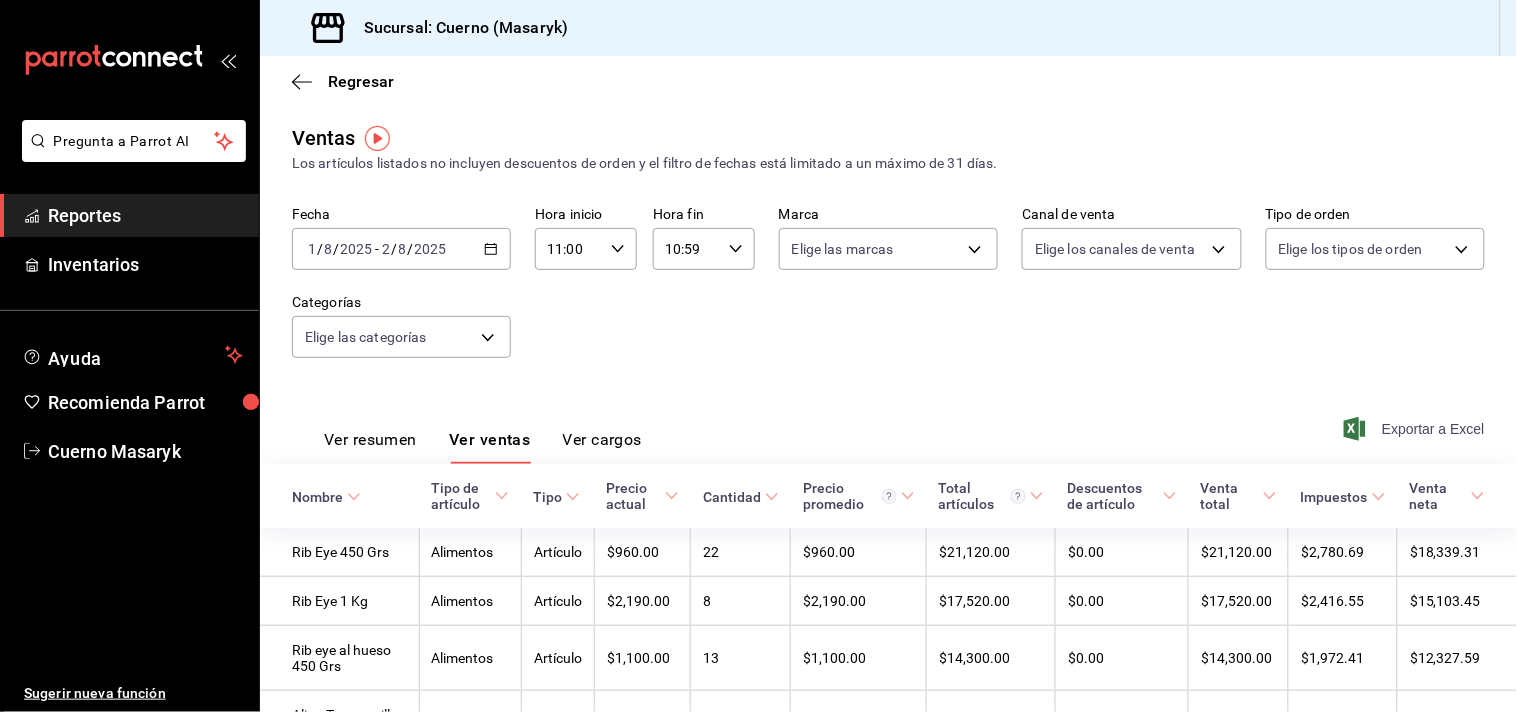 click on "Exportar a Excel" at bounding box center (1416, 429) 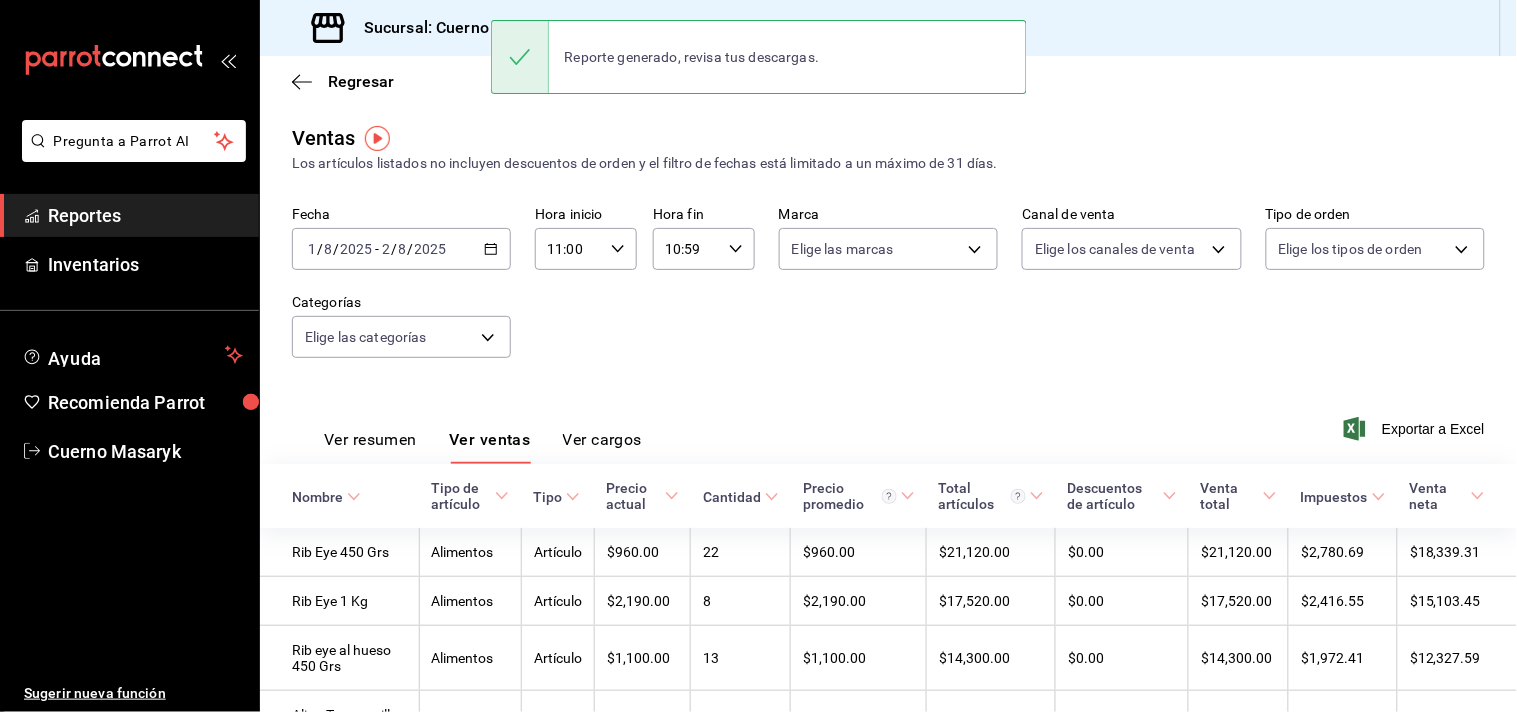 click on "2025-08-01 1 / 8 / 2025 - 2025-08-02 2 / 8 / 2025" at bounding box center (401, 249) 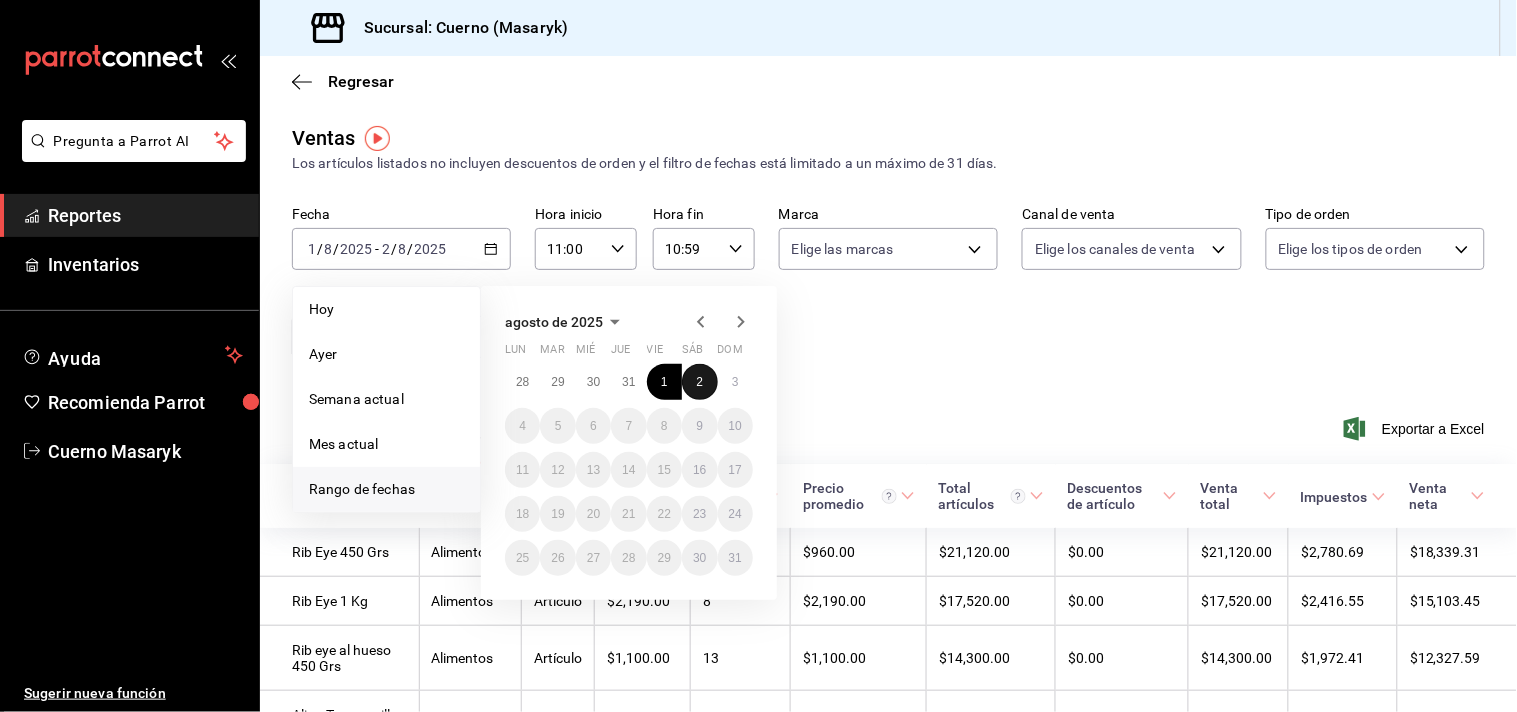 click on "2" at bounding box center [699, 382] 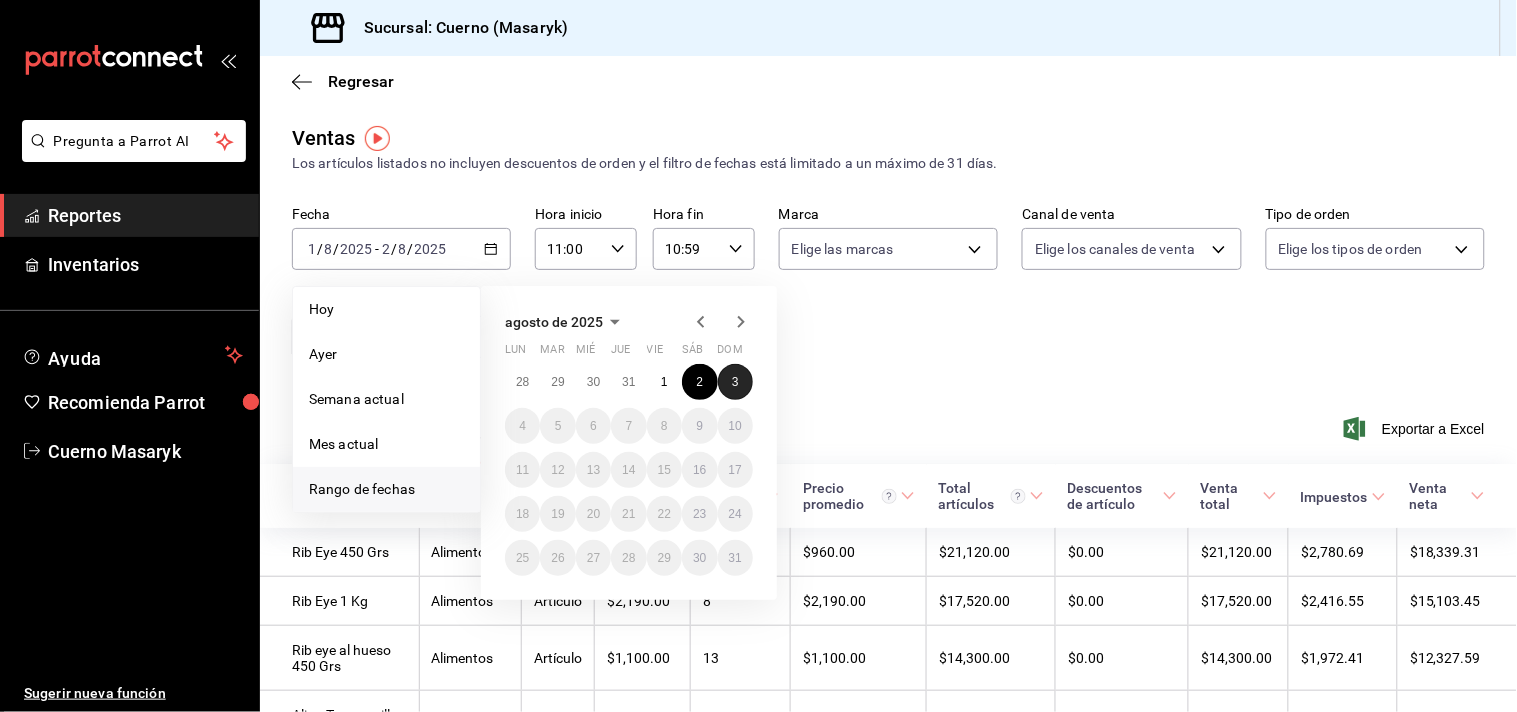 click on "3" at bounding box center [735, 382] 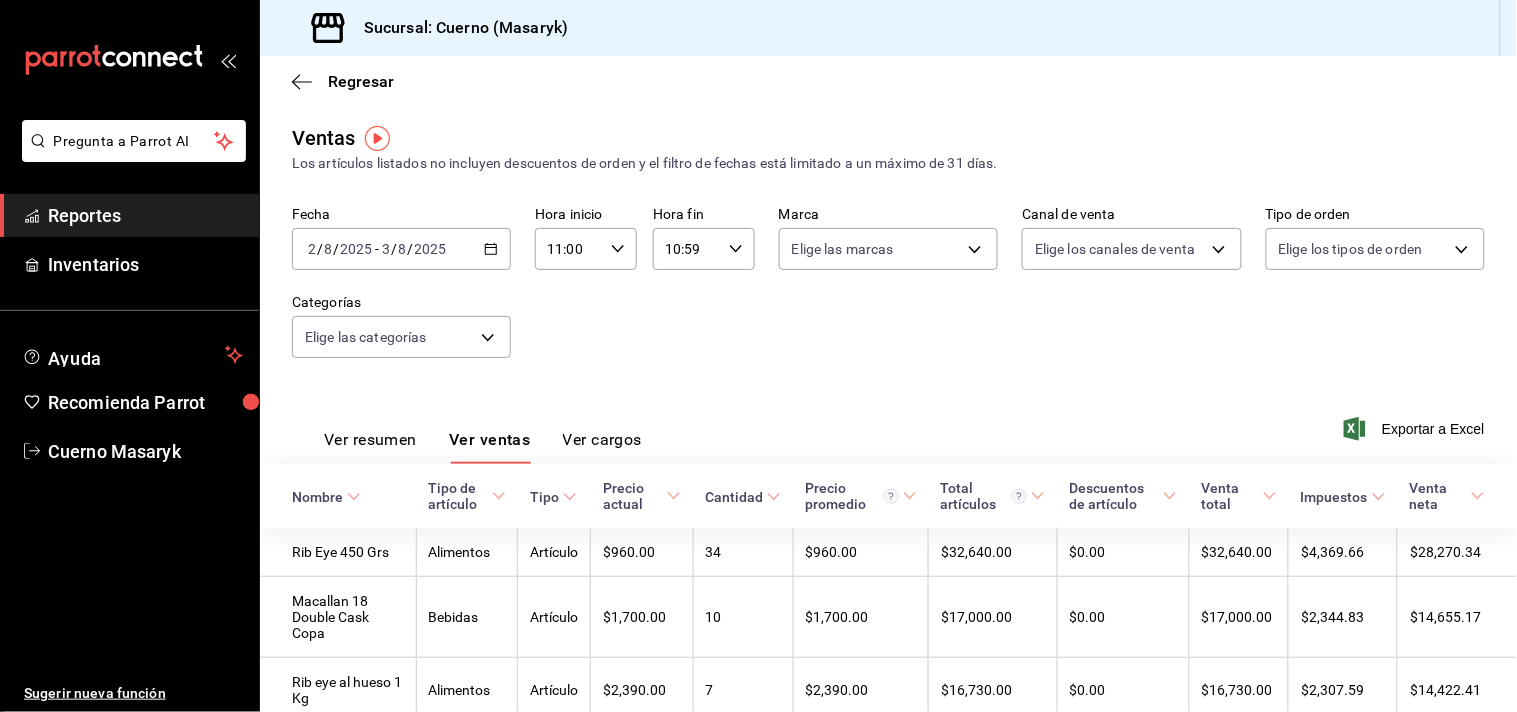 click on "Exportar a Excel" at bounding box center (1416, 429) 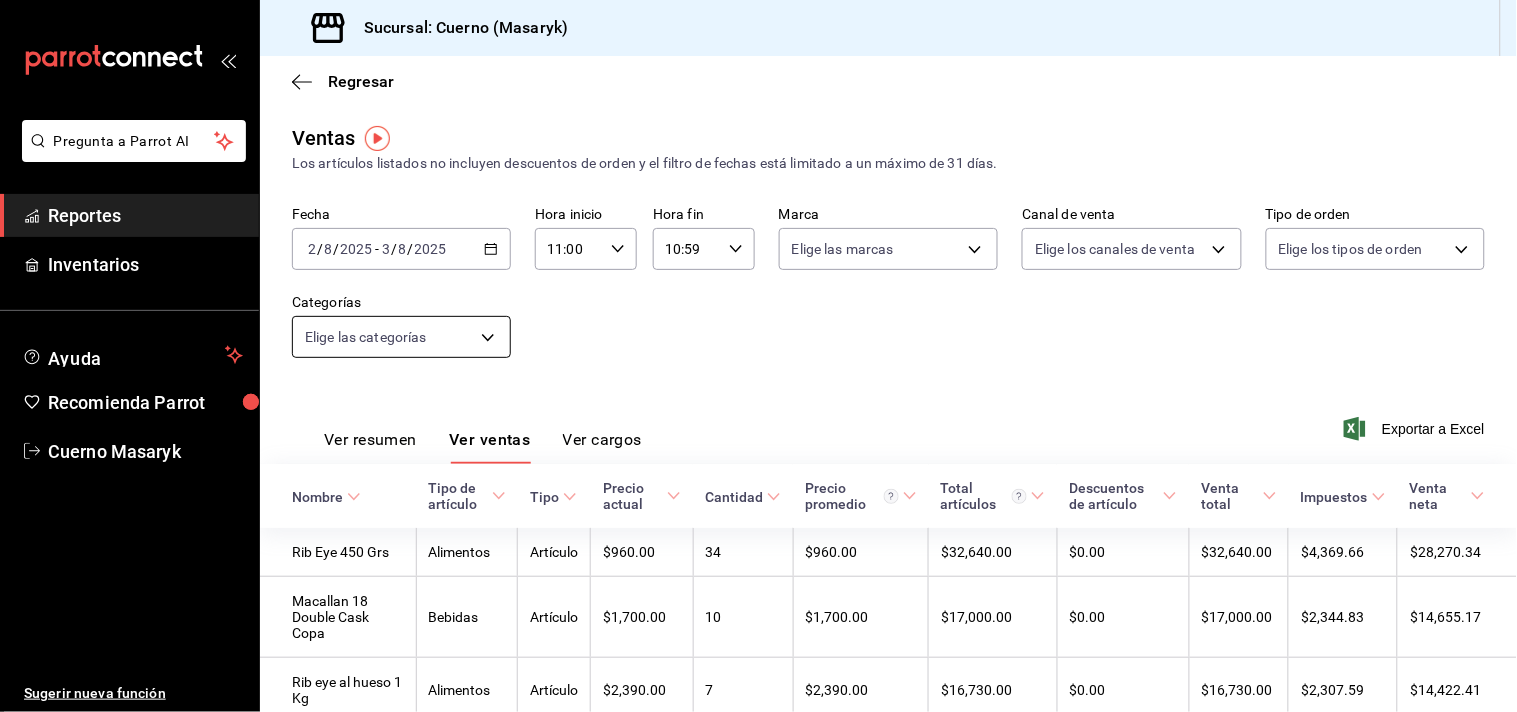 click on "Pregunta a Parrot AI Reportes Inventarios Ayuda Recomienda Parrot Cuerno Masaryk Sugerir nueva función Sucursal: Cuerno (Masaryk) Regresar Ventas Los artículos listados no incluyen descuentos de orden y el filtro de fechas está limitado a un máximo de 31 días. Fecha [DATE] / [DATE] - [DATE] / [DATE] Hora inicio [TIME] Hora inicio Hora fin [TIME] Hora fin Marca Elige las marcas Canal de venta Elige los canales de venta Tipo de orden Elige los tipos de orden Categorías Elige las categorías Ver resumen Ver ventas Ver cargos Exportar a Excel Nombre Tipo de artículo Tipo Precio actual Cantidad Precio promedio Total artículos Descuentos de artículo Venta total Impuestos Venta neta Rib Eye 450 Grs Alimentos Artículo $[PRICE] [NUMBER] $[PRICE] $[PRICE] $[PRICE] $[PRICE] $[PRICE] $[PRICE] Macallan 18 Double Cask Copa Bebidas Artículo $[PRICE] [NUMBER] $[PRICE] $[PRICE] $[PRICE] $[PRICE] $[PRICE] Rib eye al hueso 1 Kg Alimentos Artículo $[PRICE] [NUMBER] $[PRICE] [NUMBER] [NUMBER]" at bounding box center (758, 356) 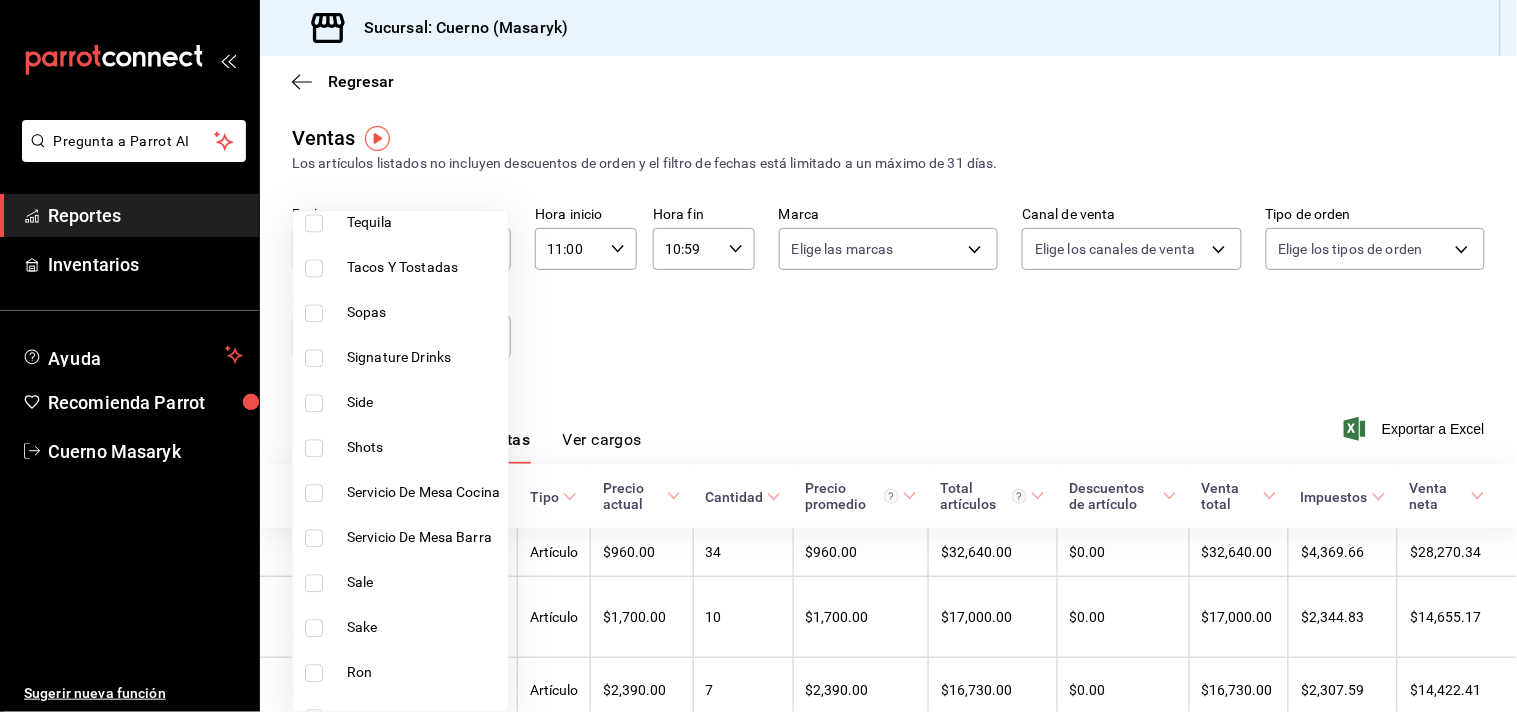 scroll, scrollTop: 1004, scrollLeft: 0, axis: vertical 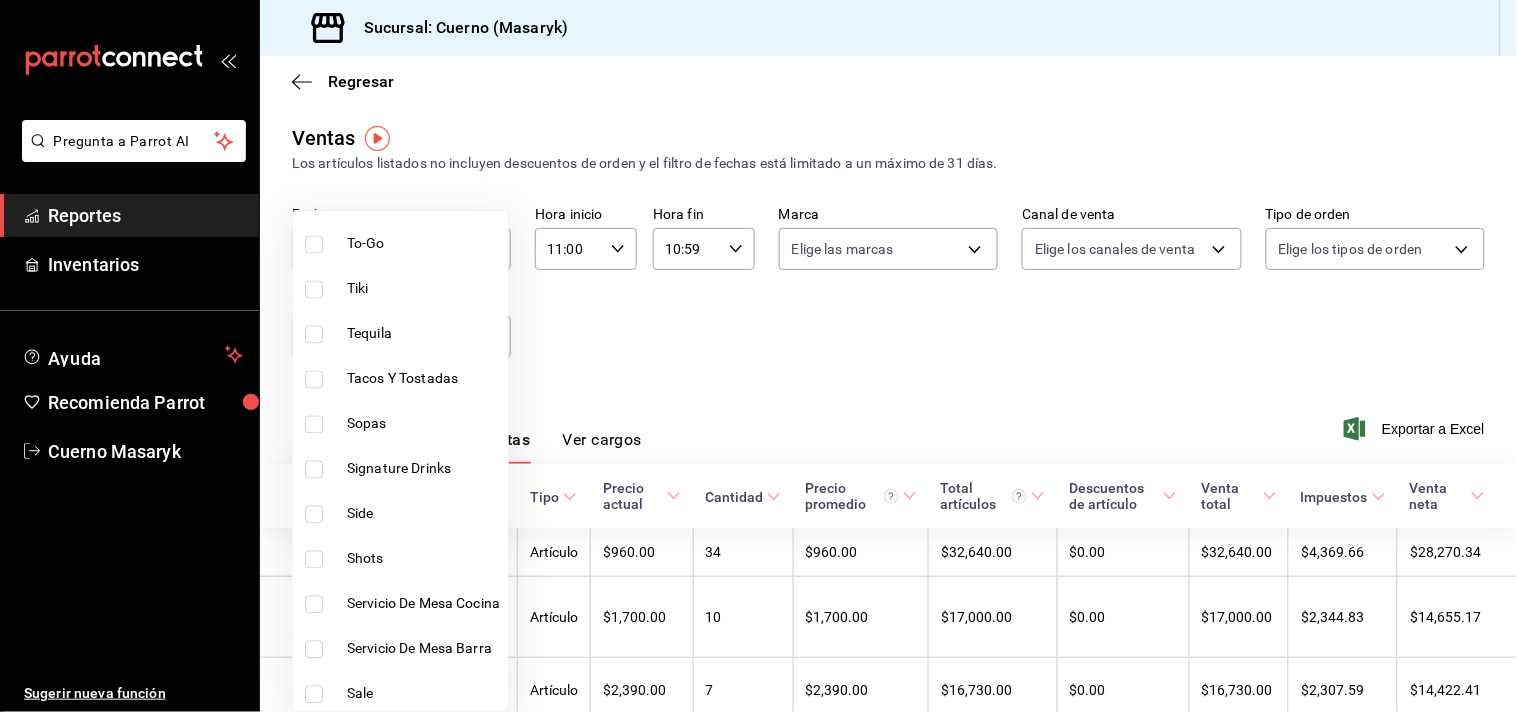 click on "Signature Drinks" at bounding box center (423, 469) 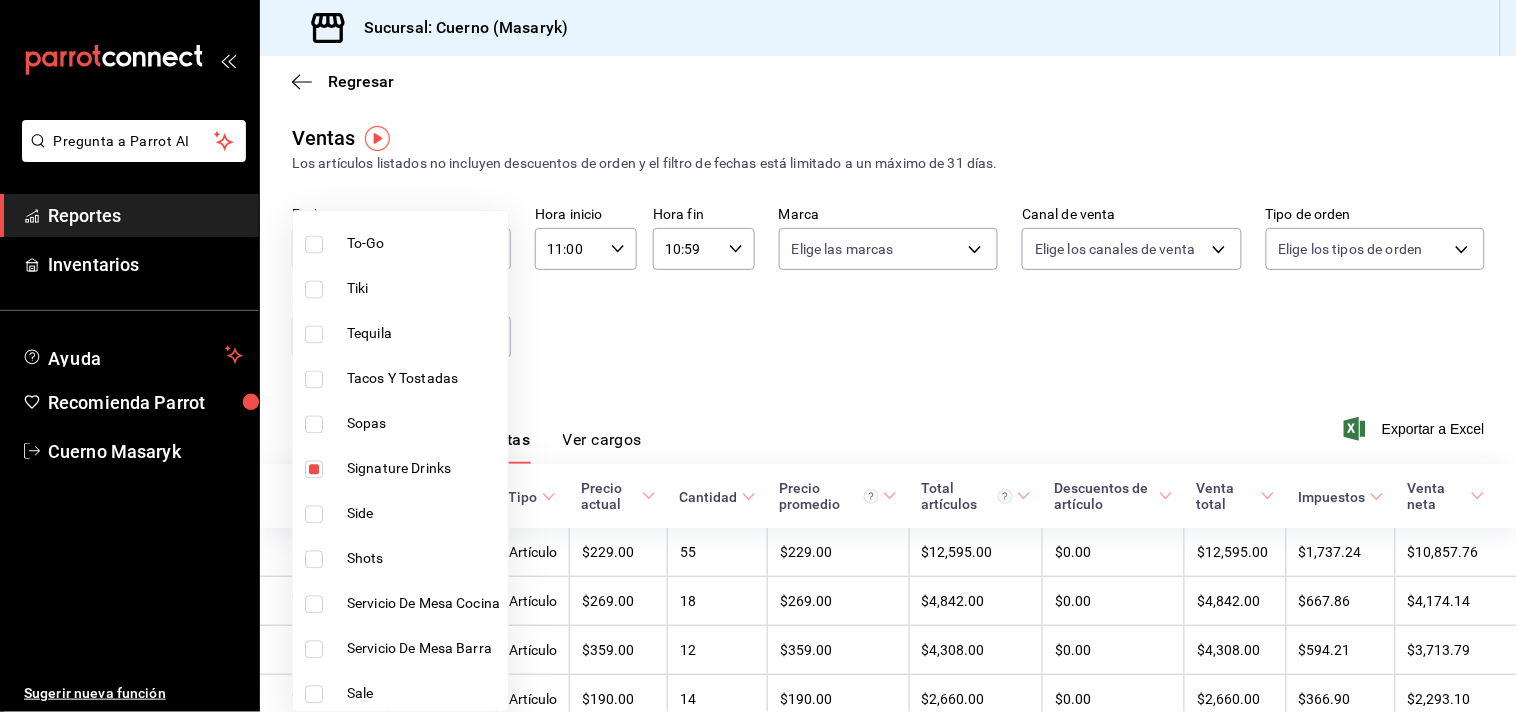 click at bounding box center (758, 356) 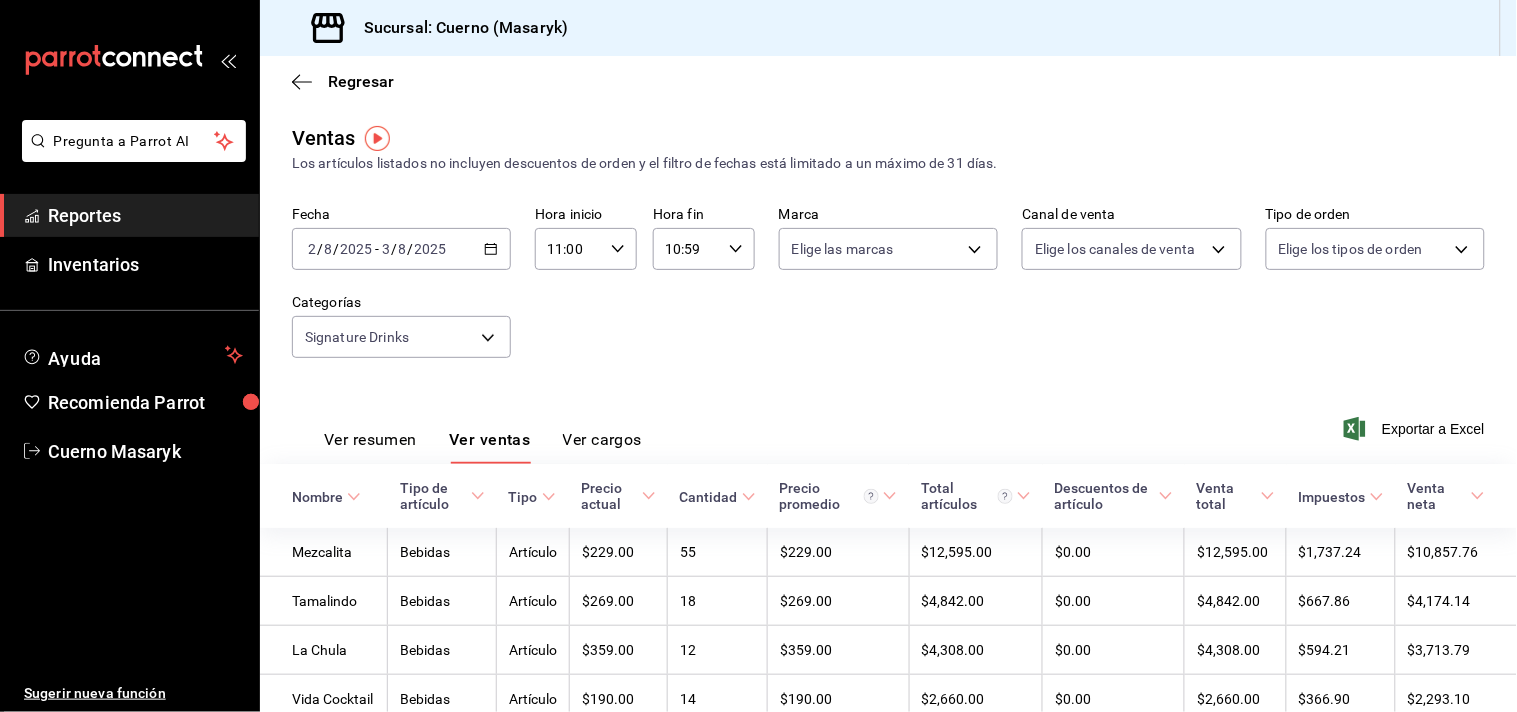 click 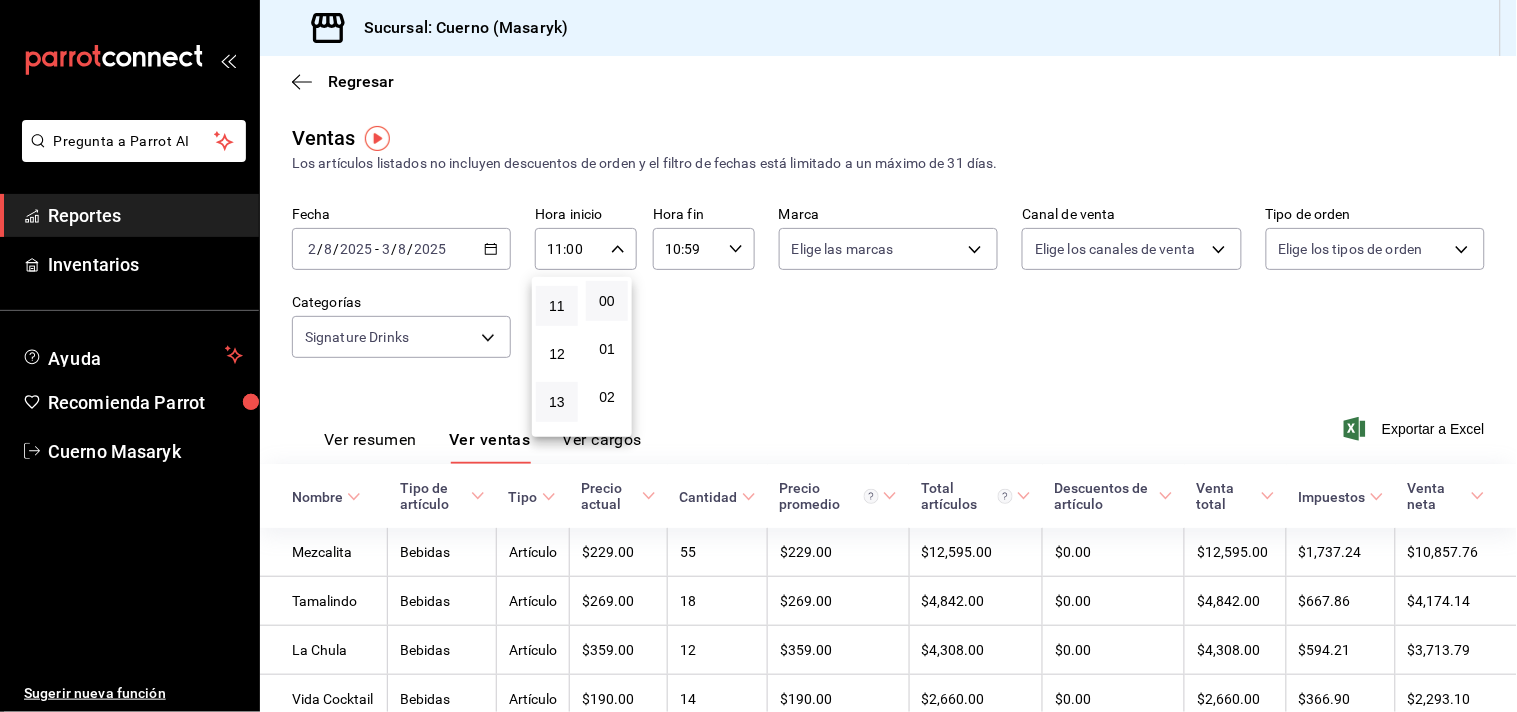 scroll, scrollTop: 634, scrollLeft: 0, axis: vertical 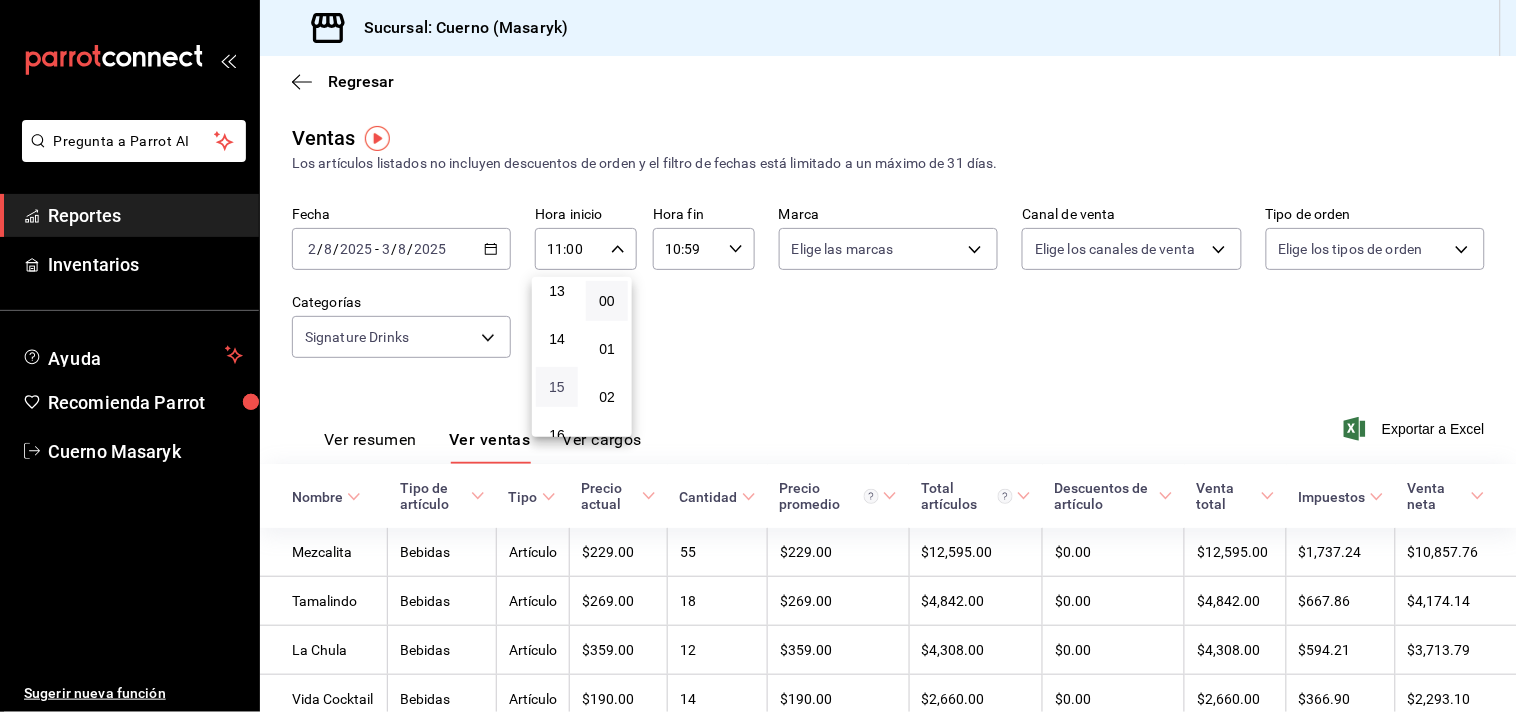 click on "15" at bounding box center (557, 387) 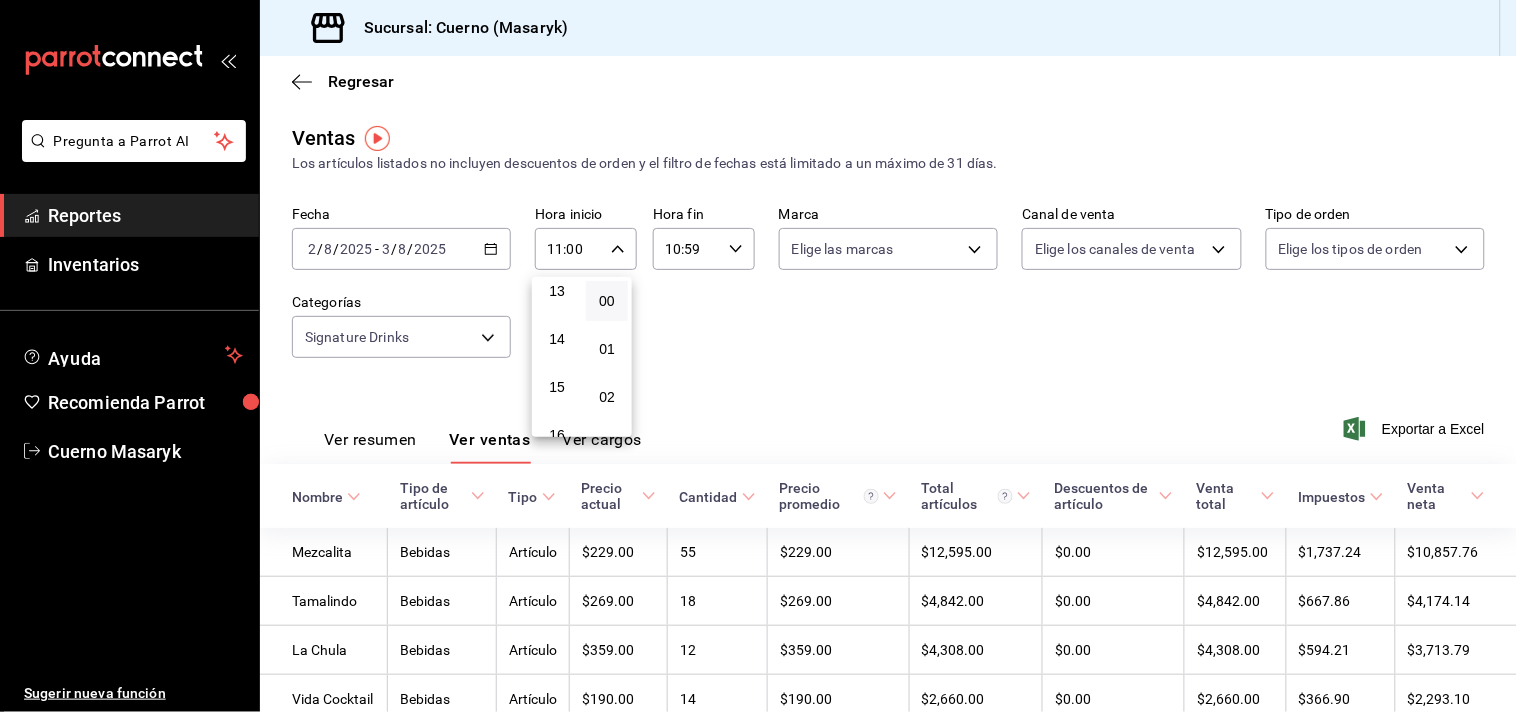 type on "15:00" 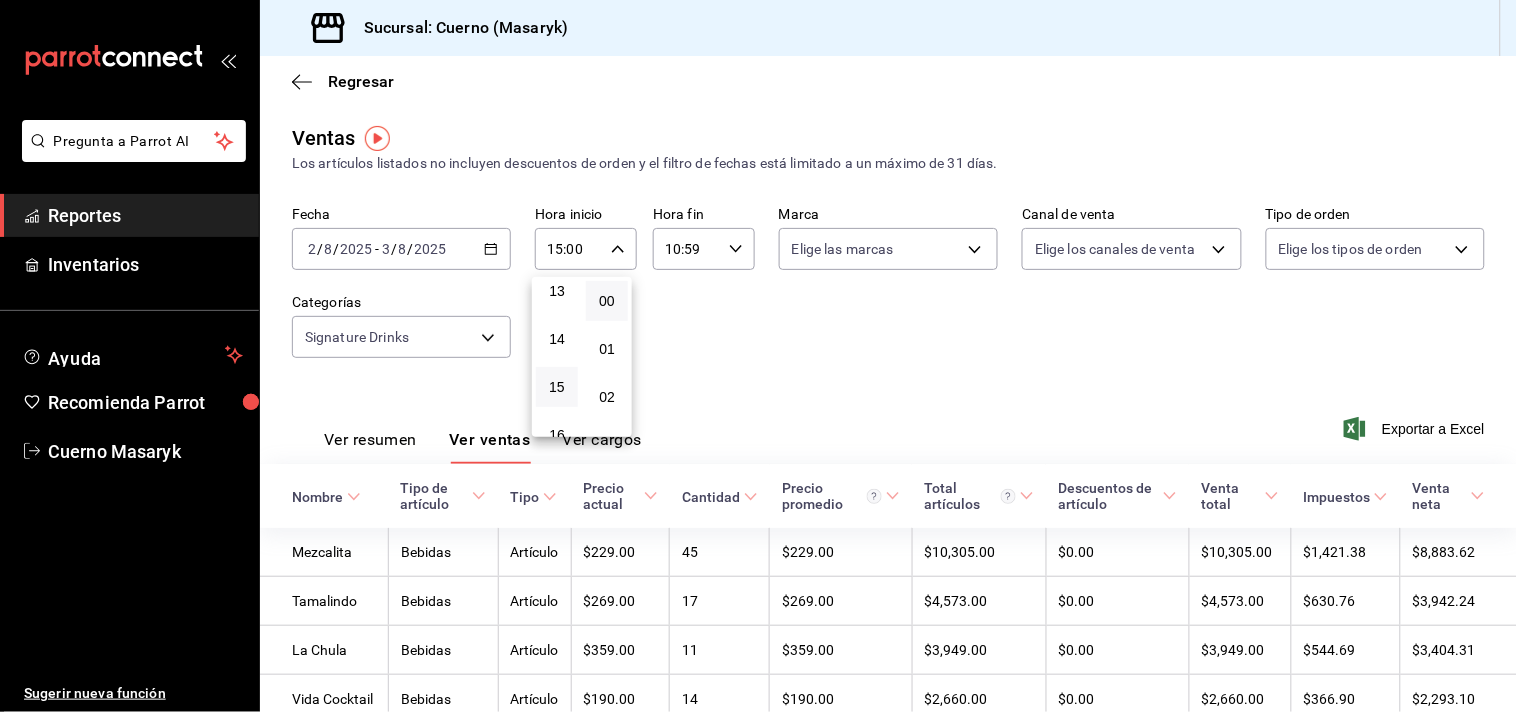 click at bounding box center [758, 356] 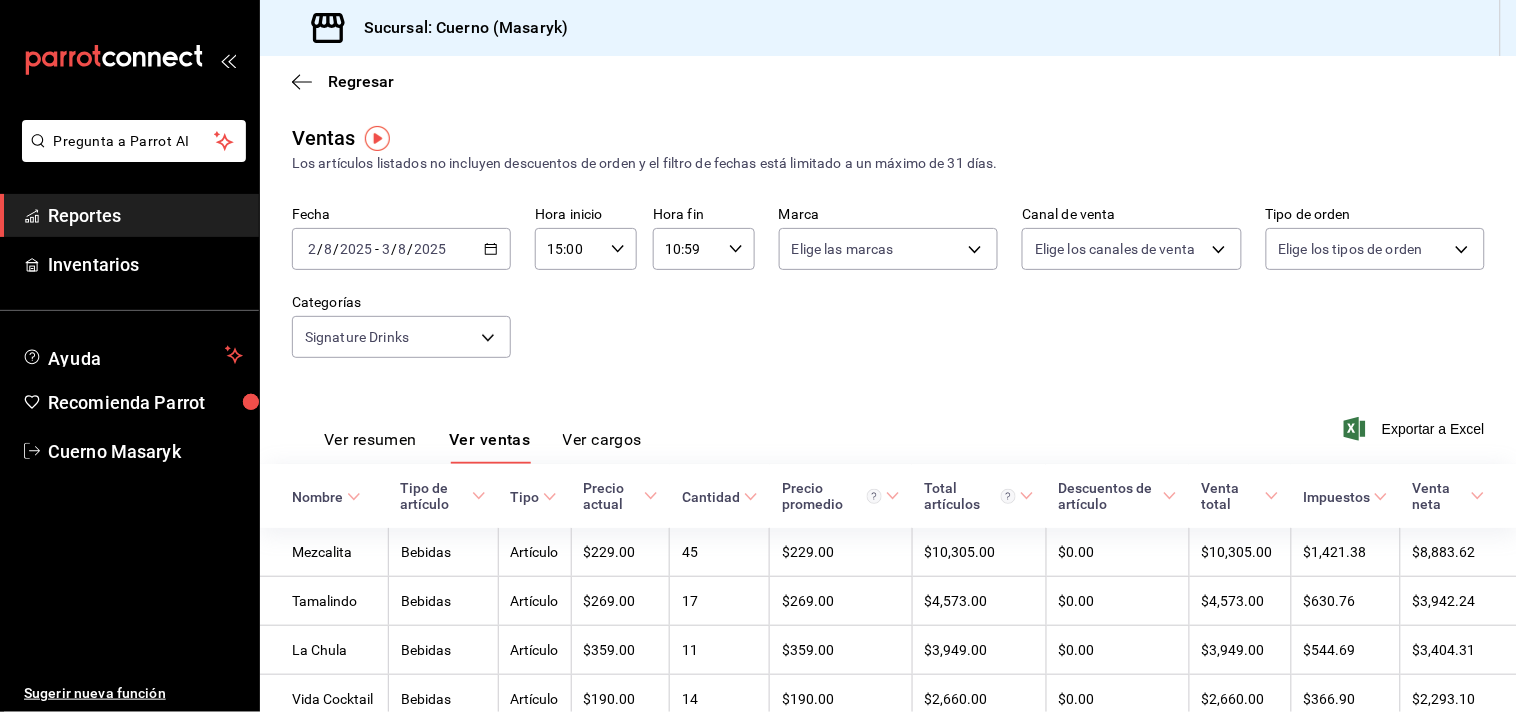 click 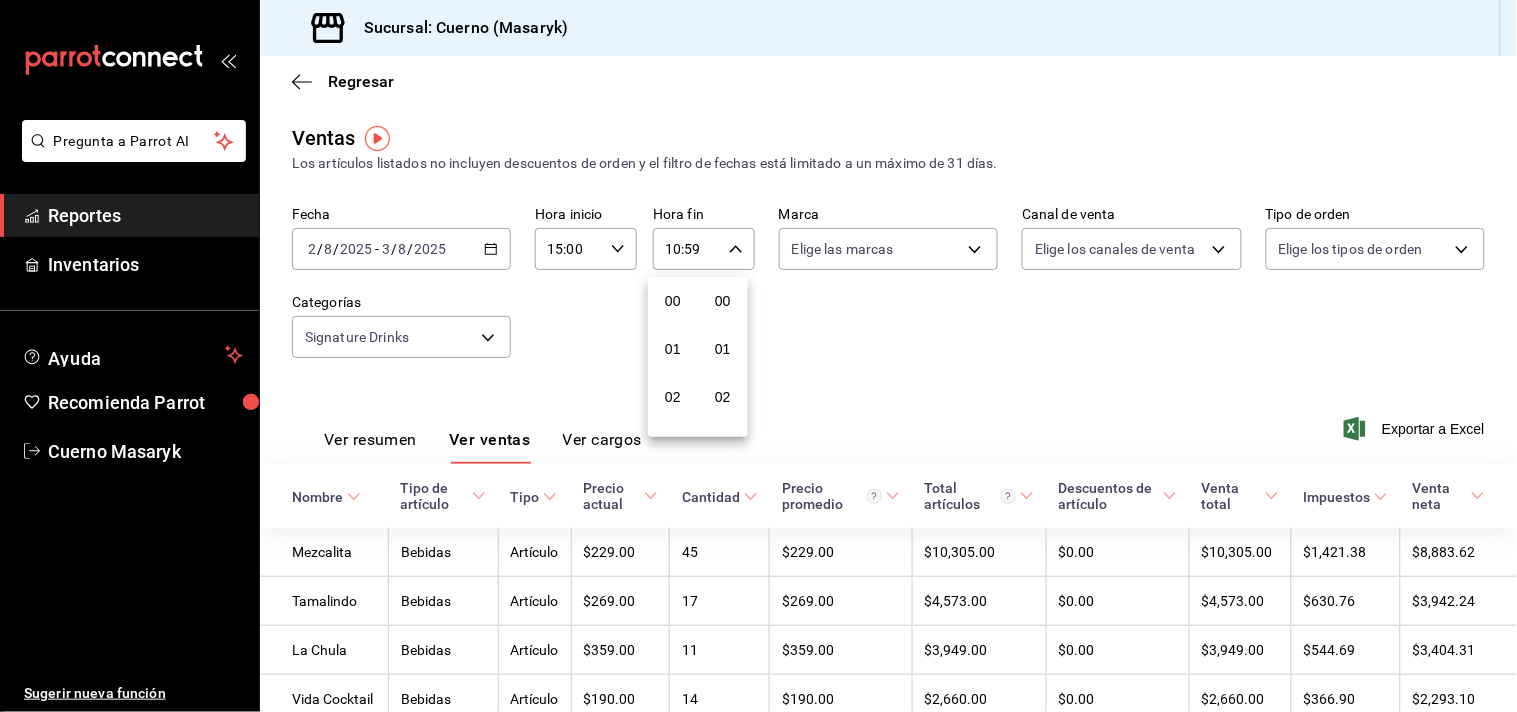 scroll, scrollTop: 475, scrollLeft: 0, axis: vertical 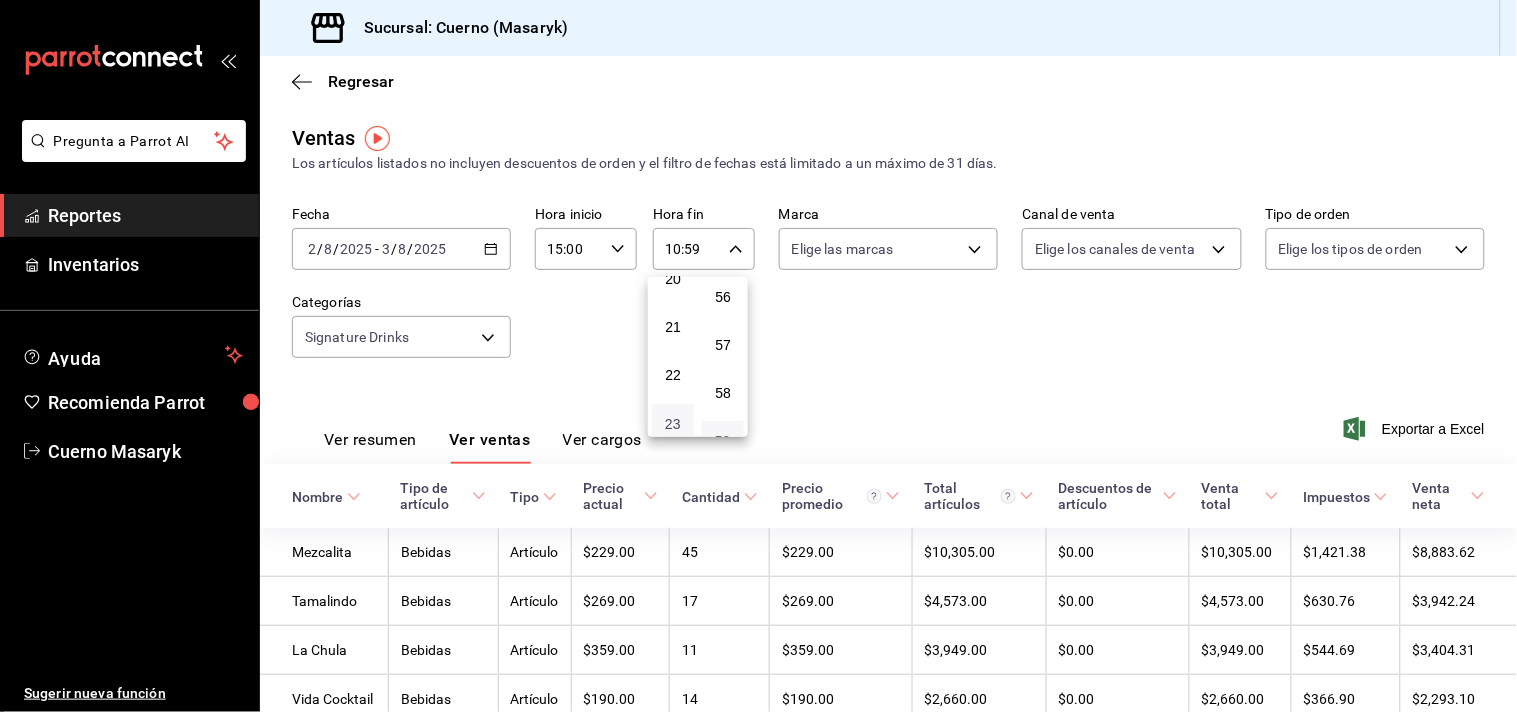 click on "23" at bounding box center [673, 424] 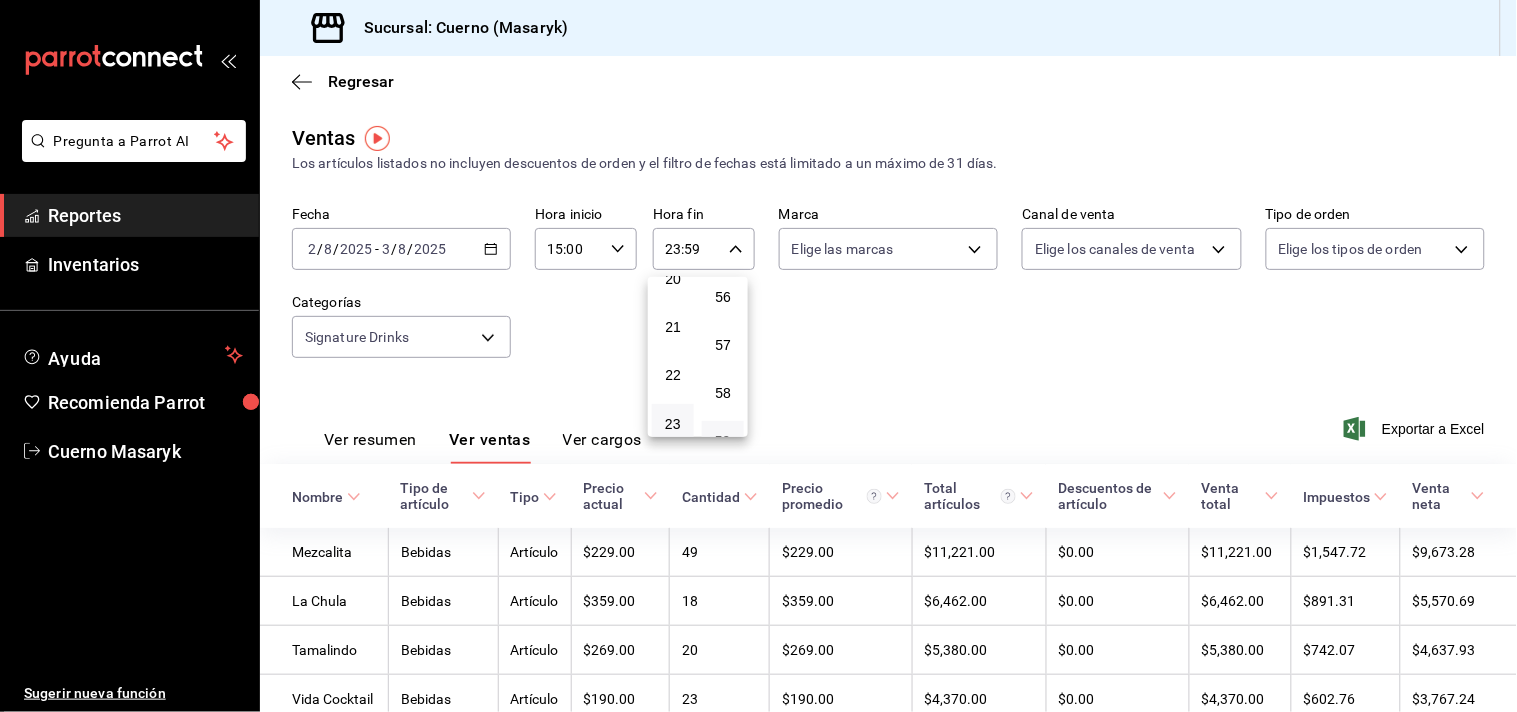 click at bounding box center [758, 356] 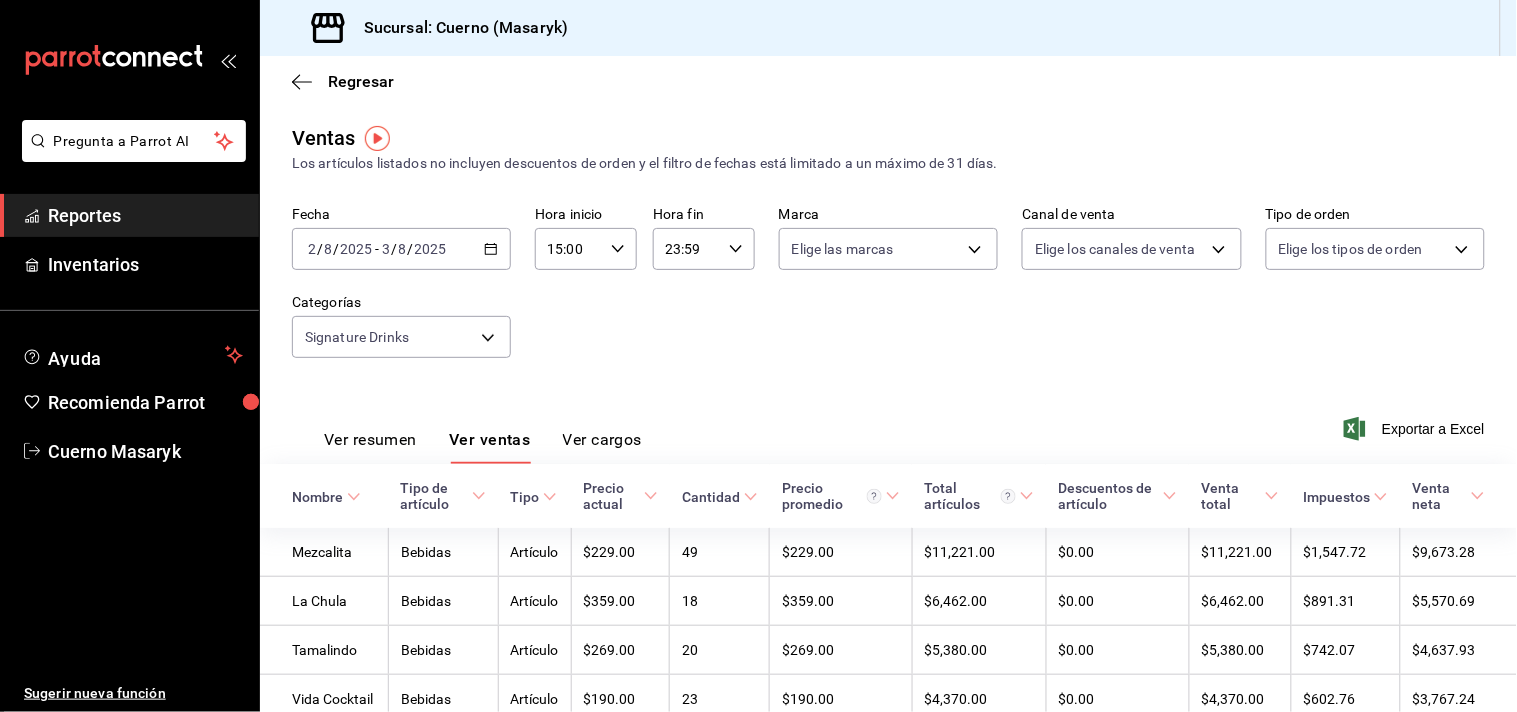 click 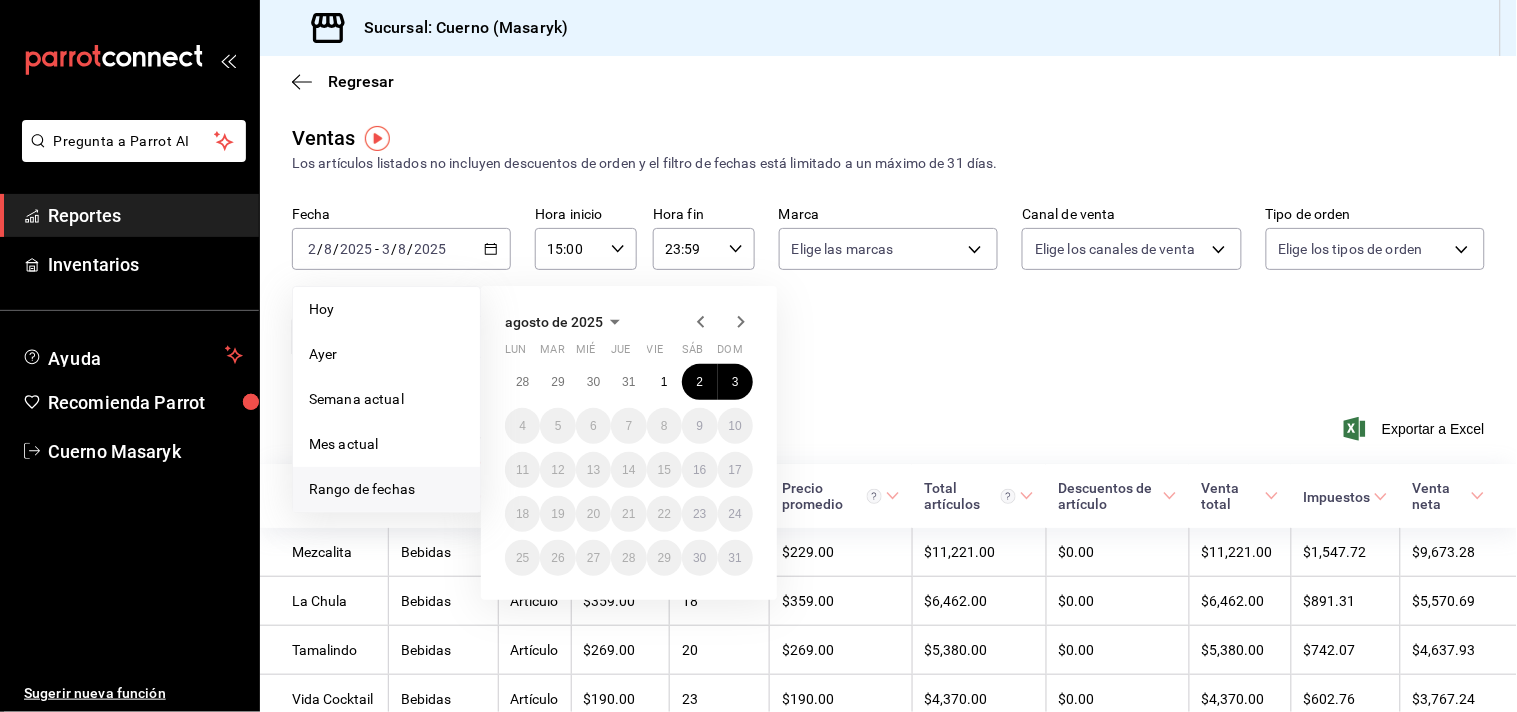 click 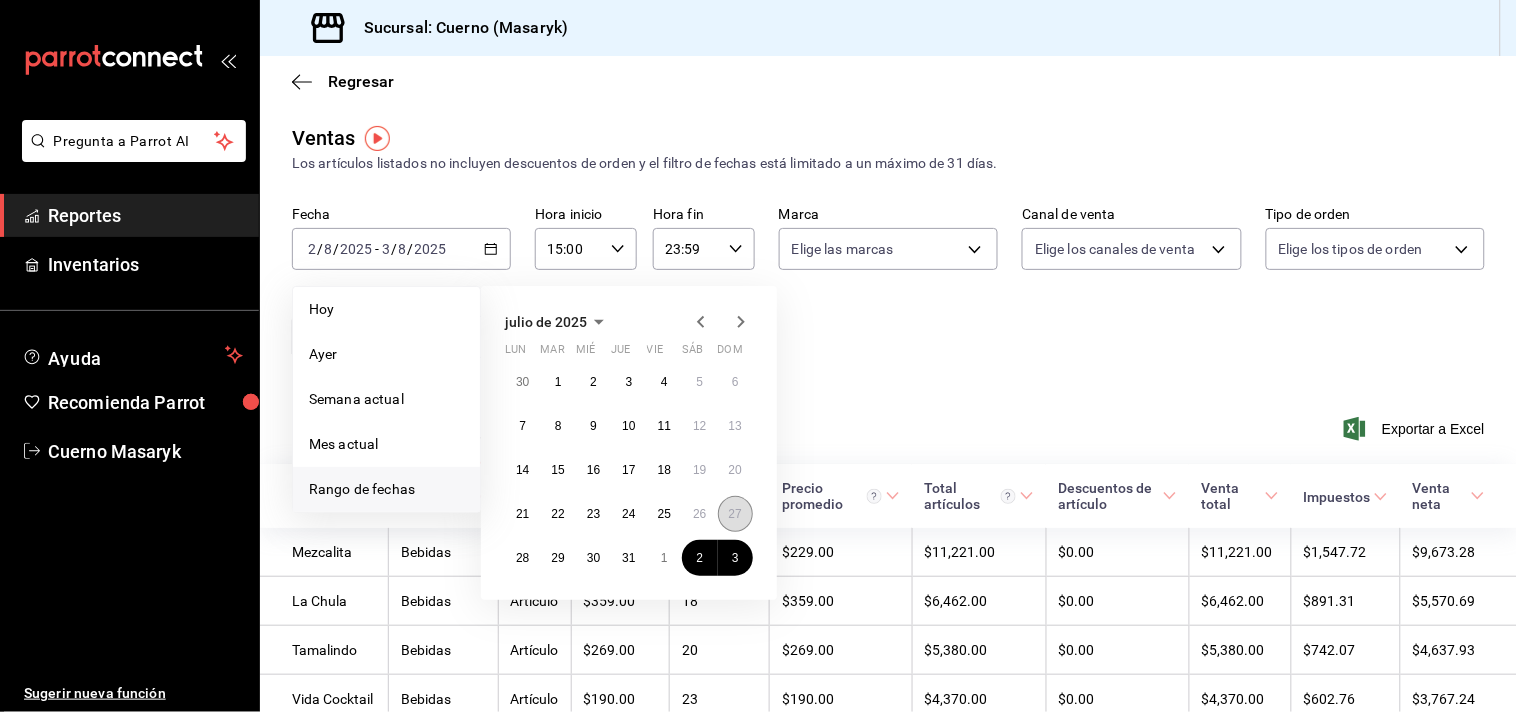 click on "27" at bounding box center (735, 514) 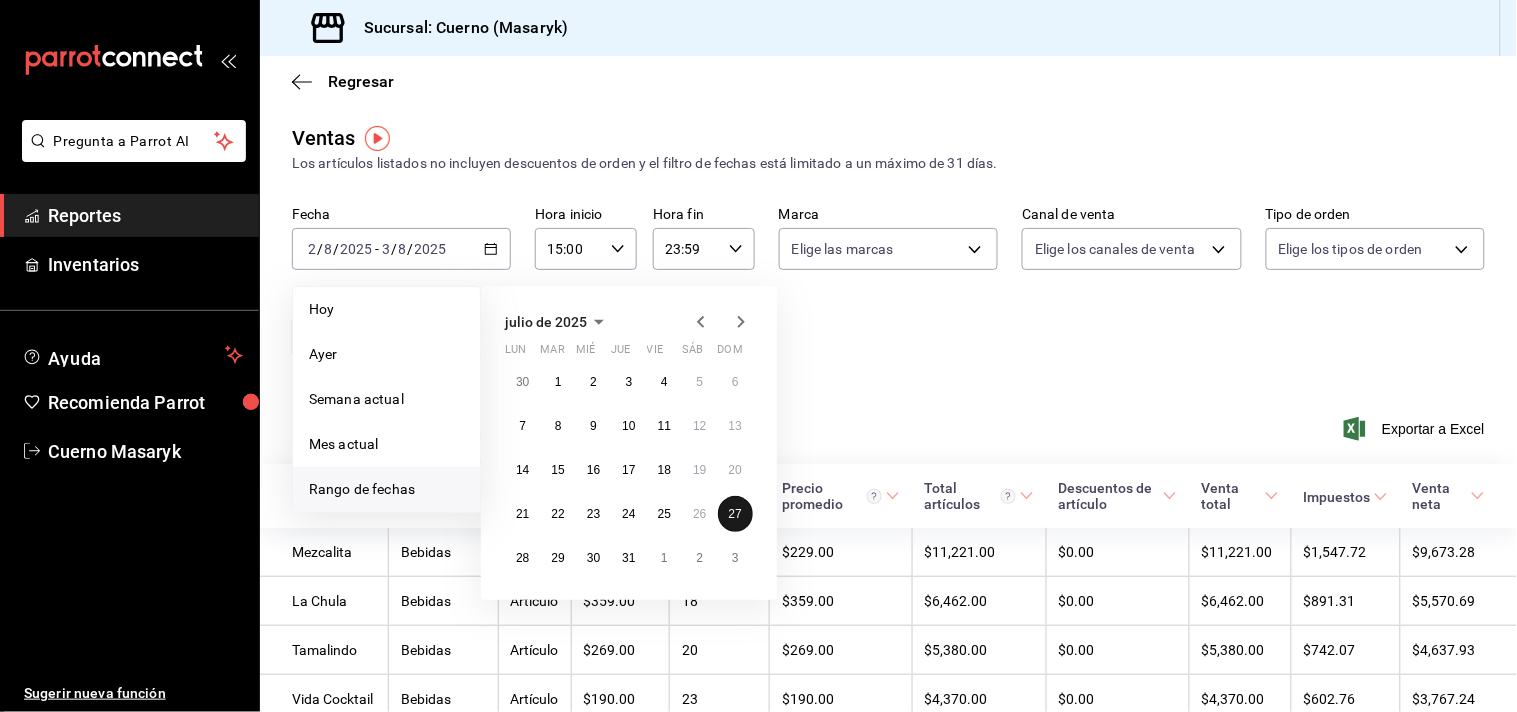 click on "27" at bounding box center (735, 514) 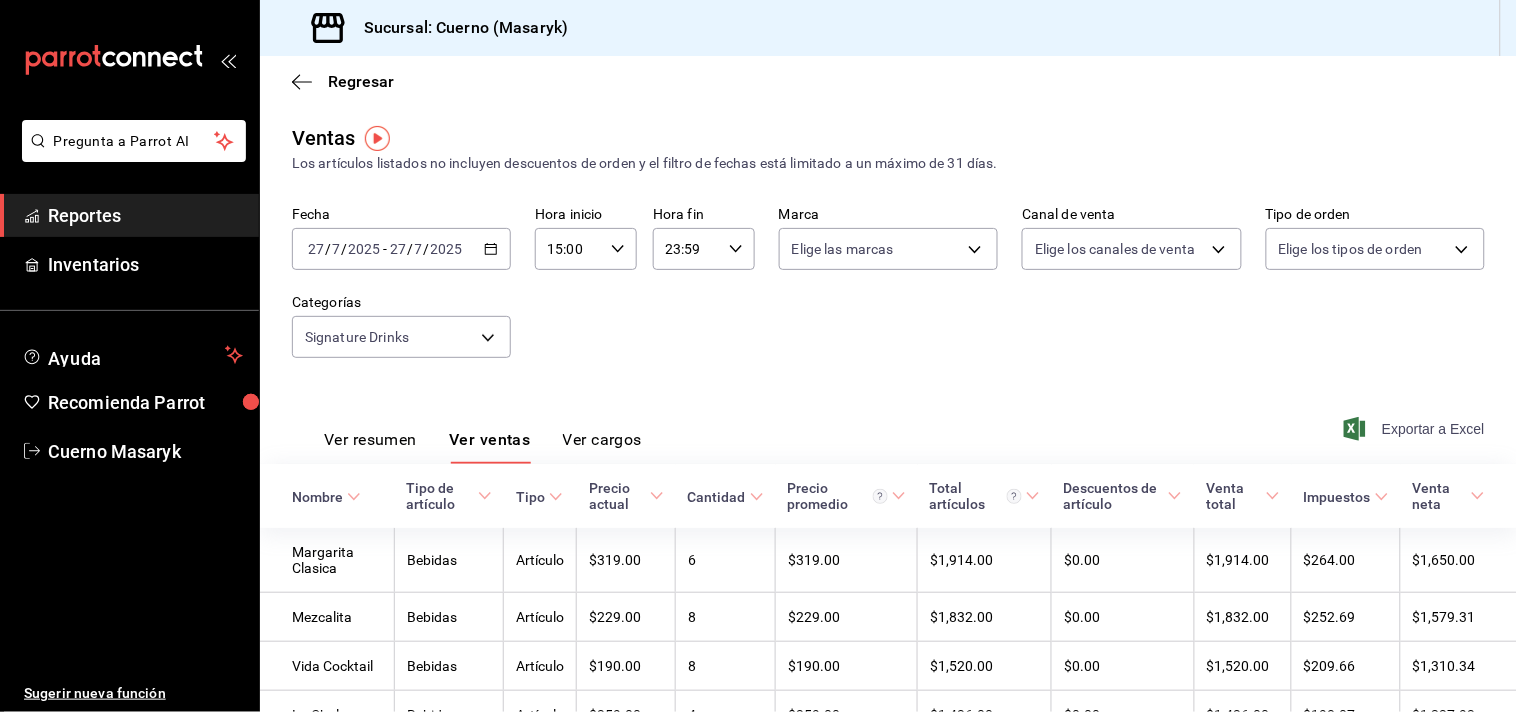 click on "Exportar a Excel" at bounding box center (1416, 429) 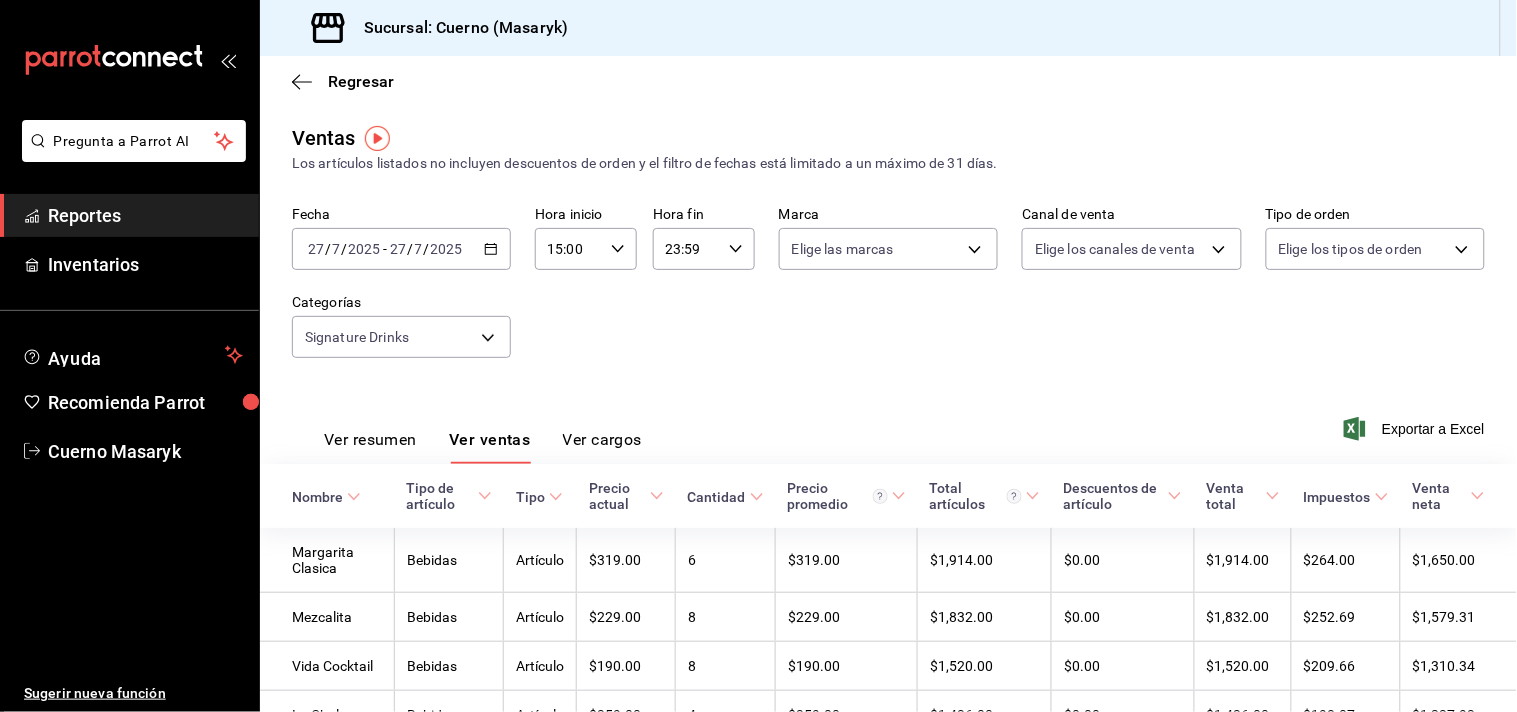 click 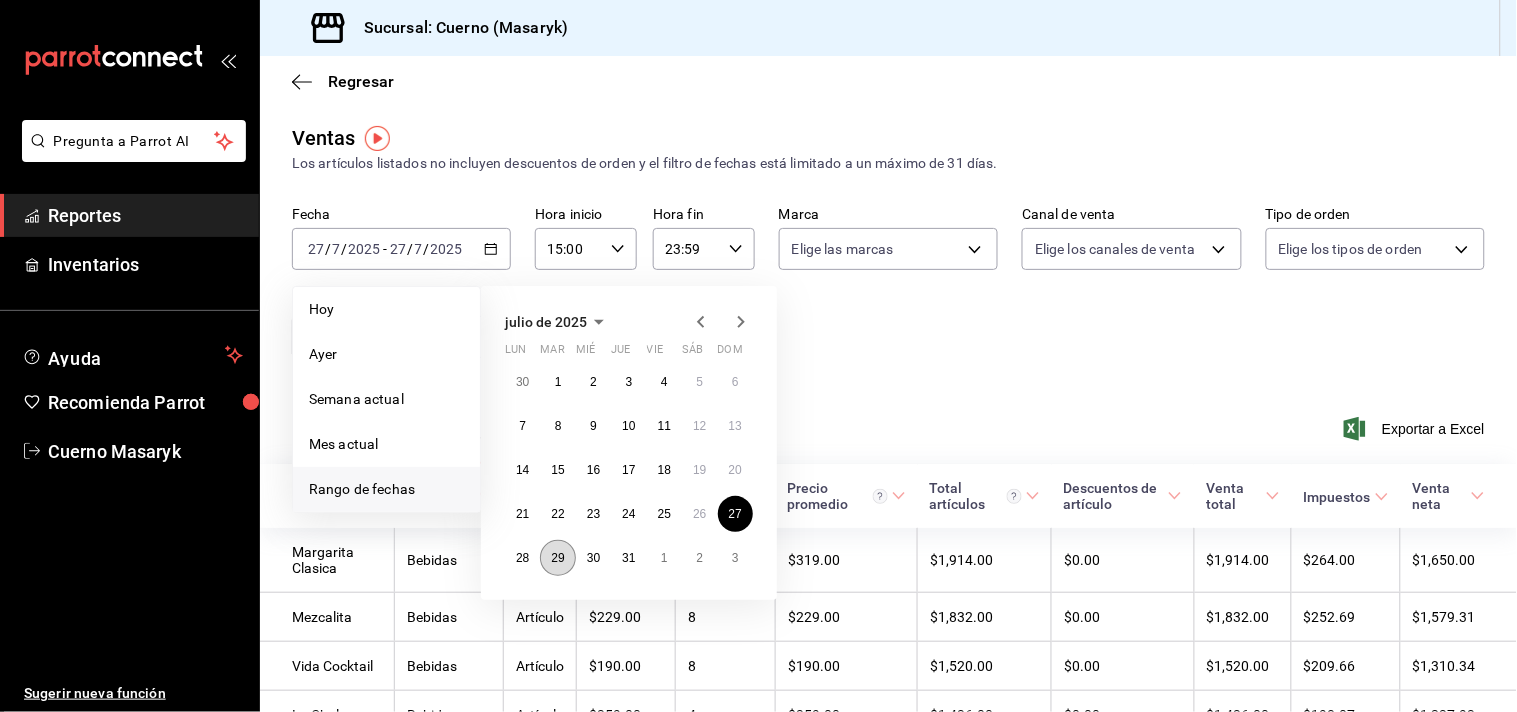 click on "29" at bounding box center [557, 558] 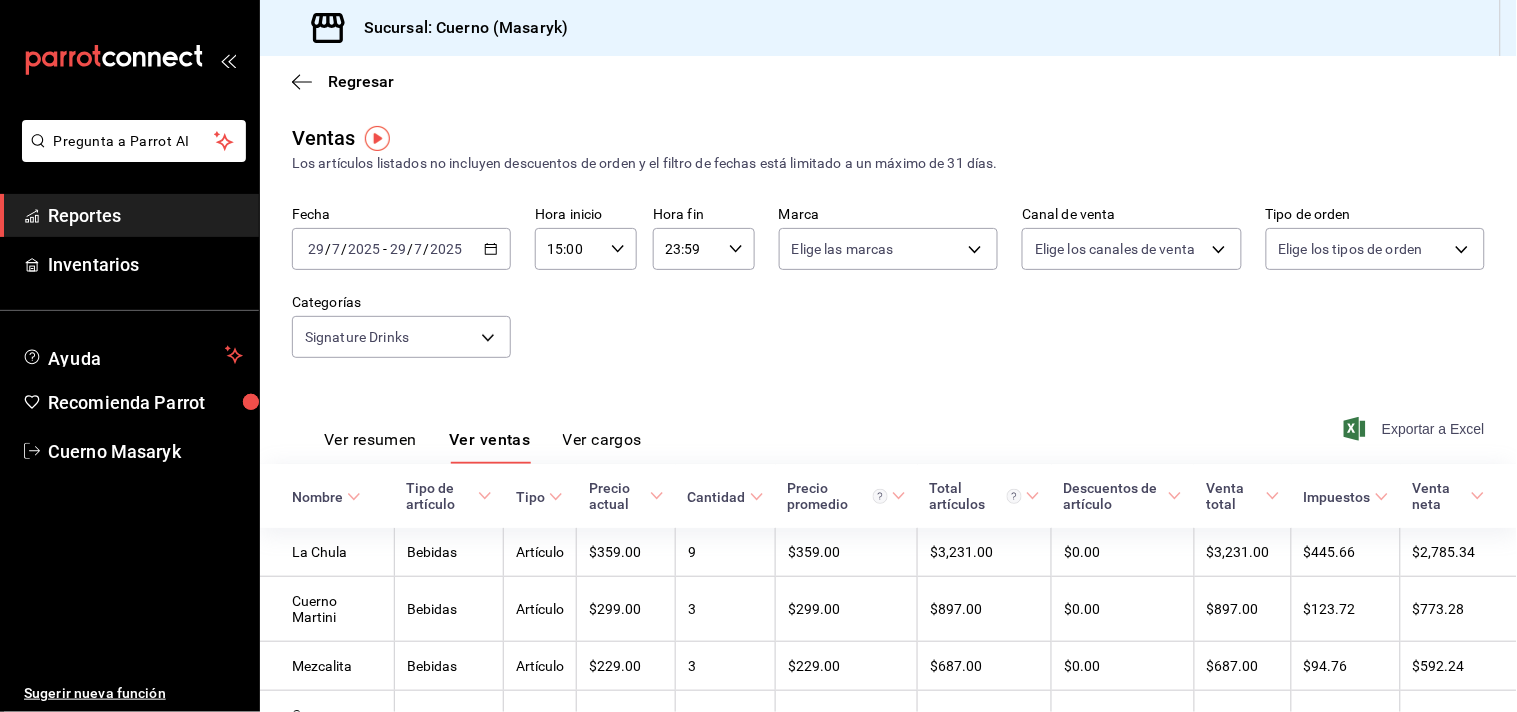 click on "Exportar a Excel" at bounding box center [1416, 429] 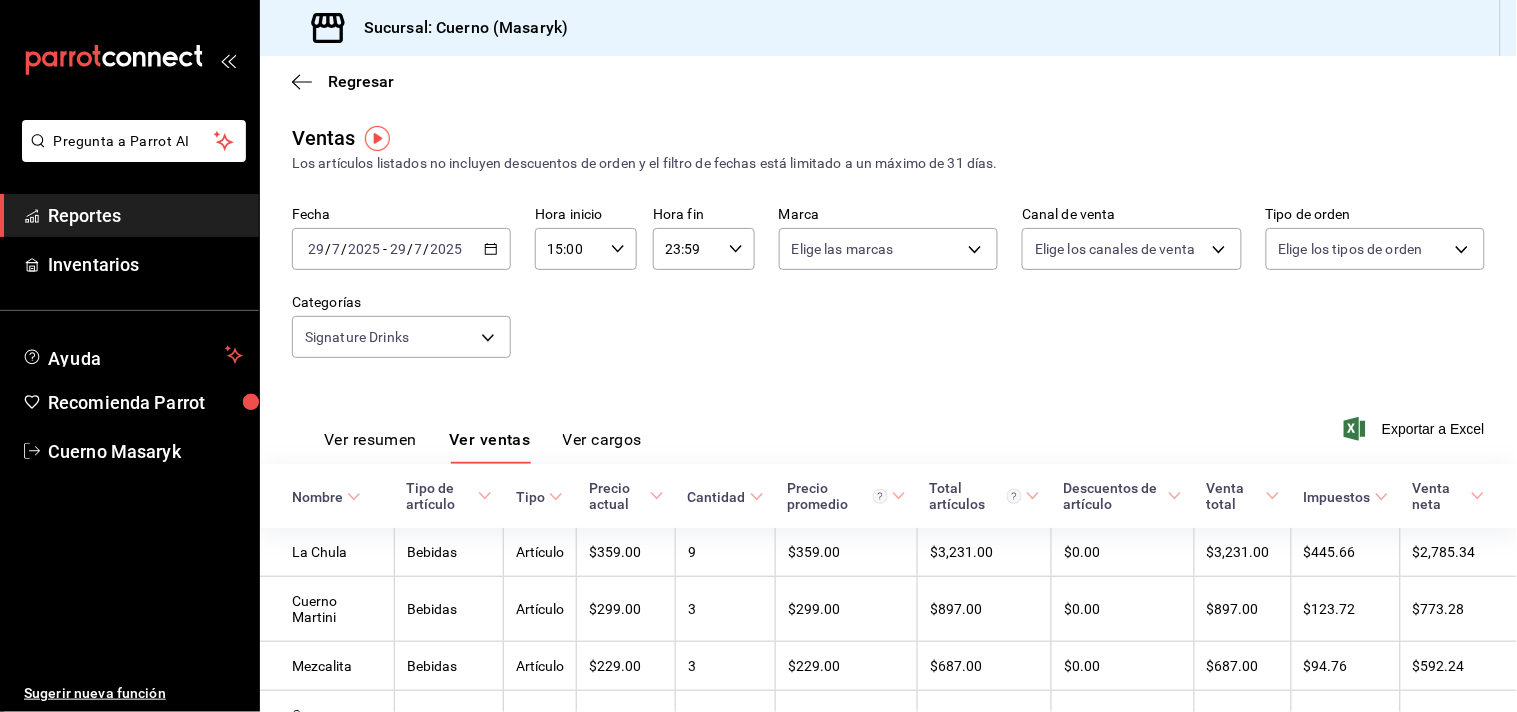 click on "2025-07-29 29 / 7 / 2025 - 2025-07-29 29 / 7 / 2025" at bounding box center (401, 249) 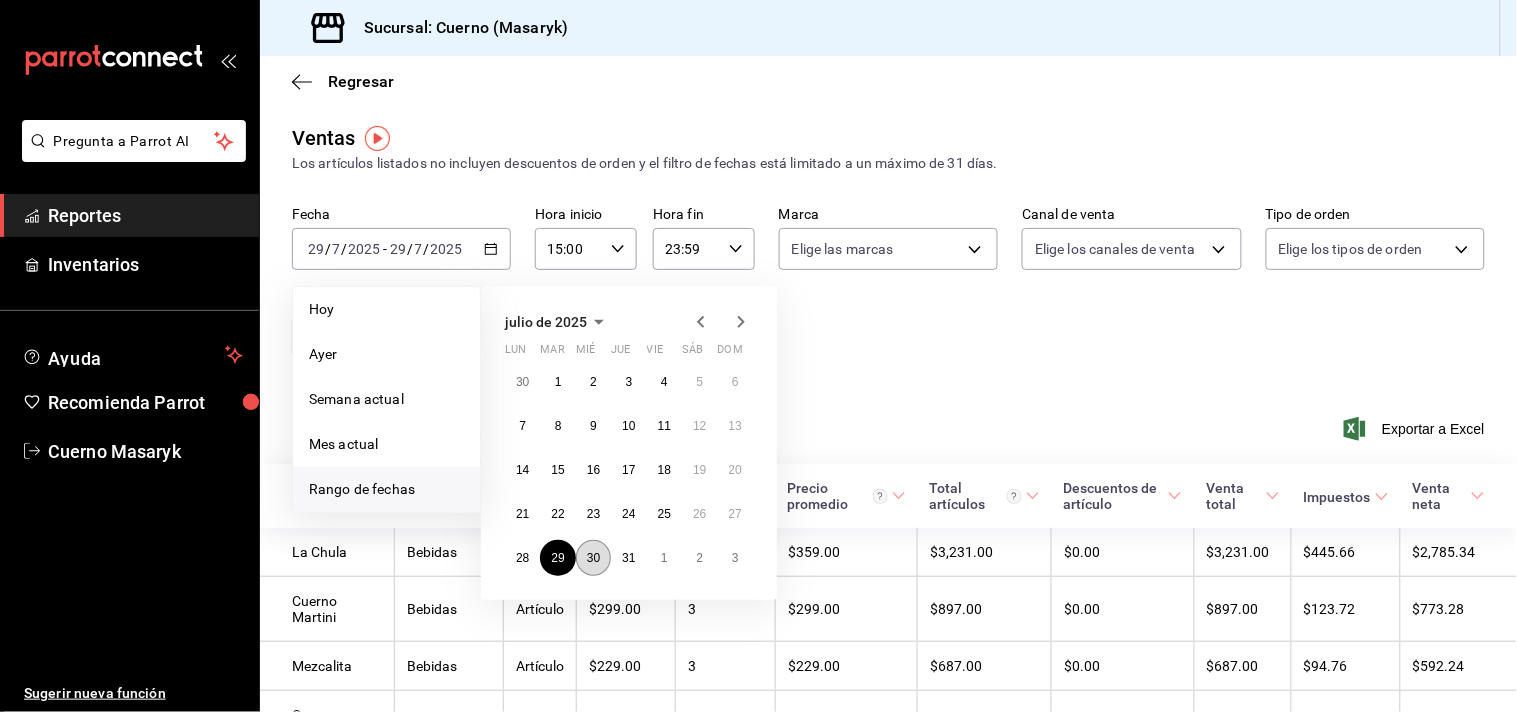 click on "30" at bounding box center [593, 558] 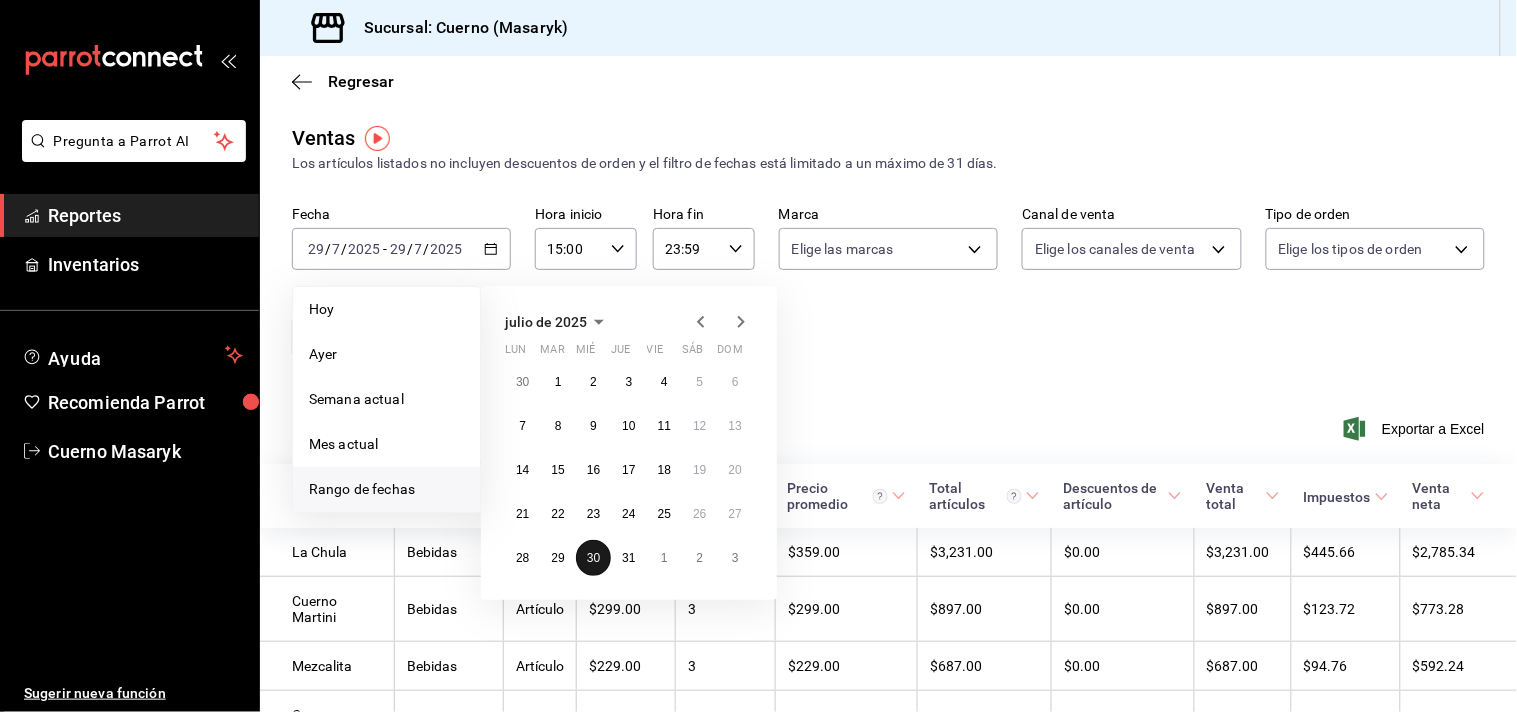 click on "30" at bounding box center (593, 558) 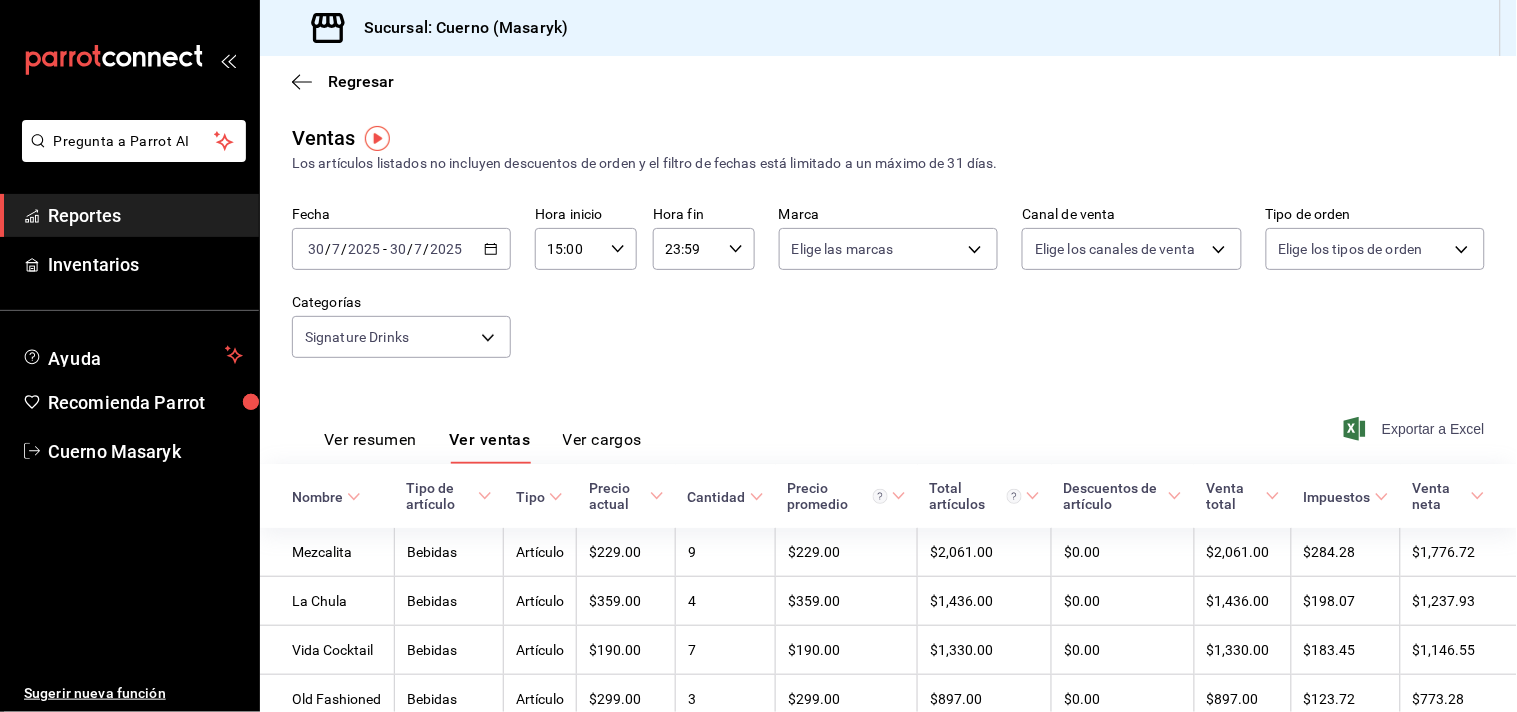 click on "Exportar a Excel" at bounding box center (1416, 429) 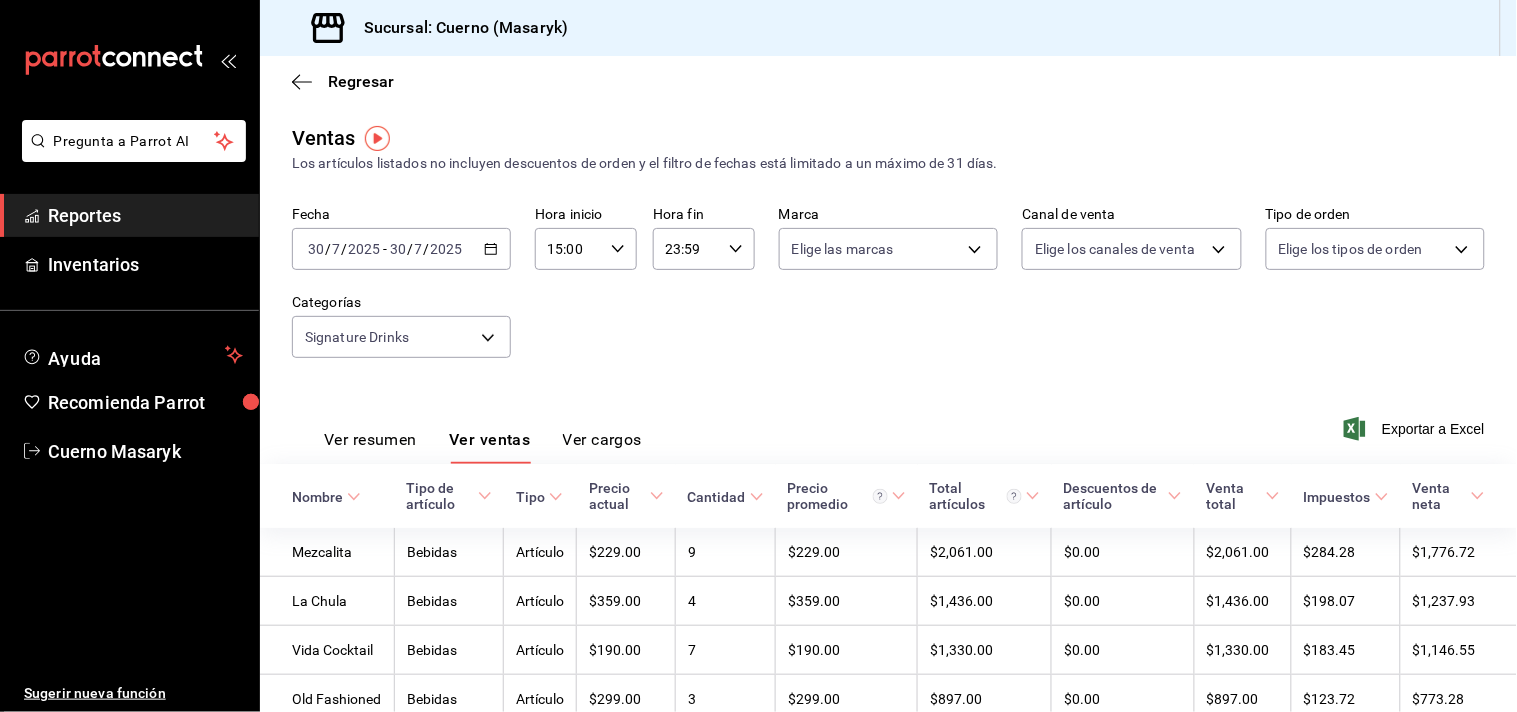 click 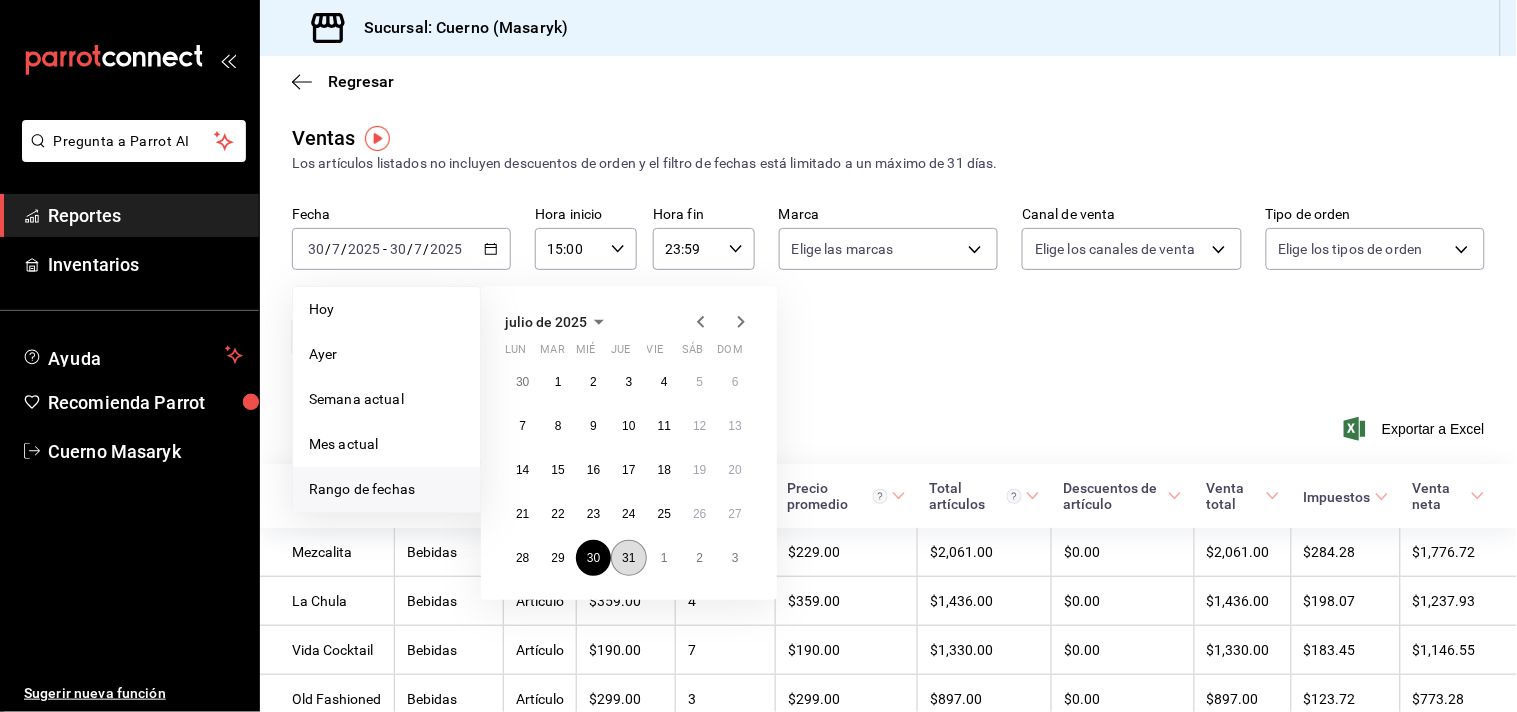 click on "31" at bounding box center [628, 558] 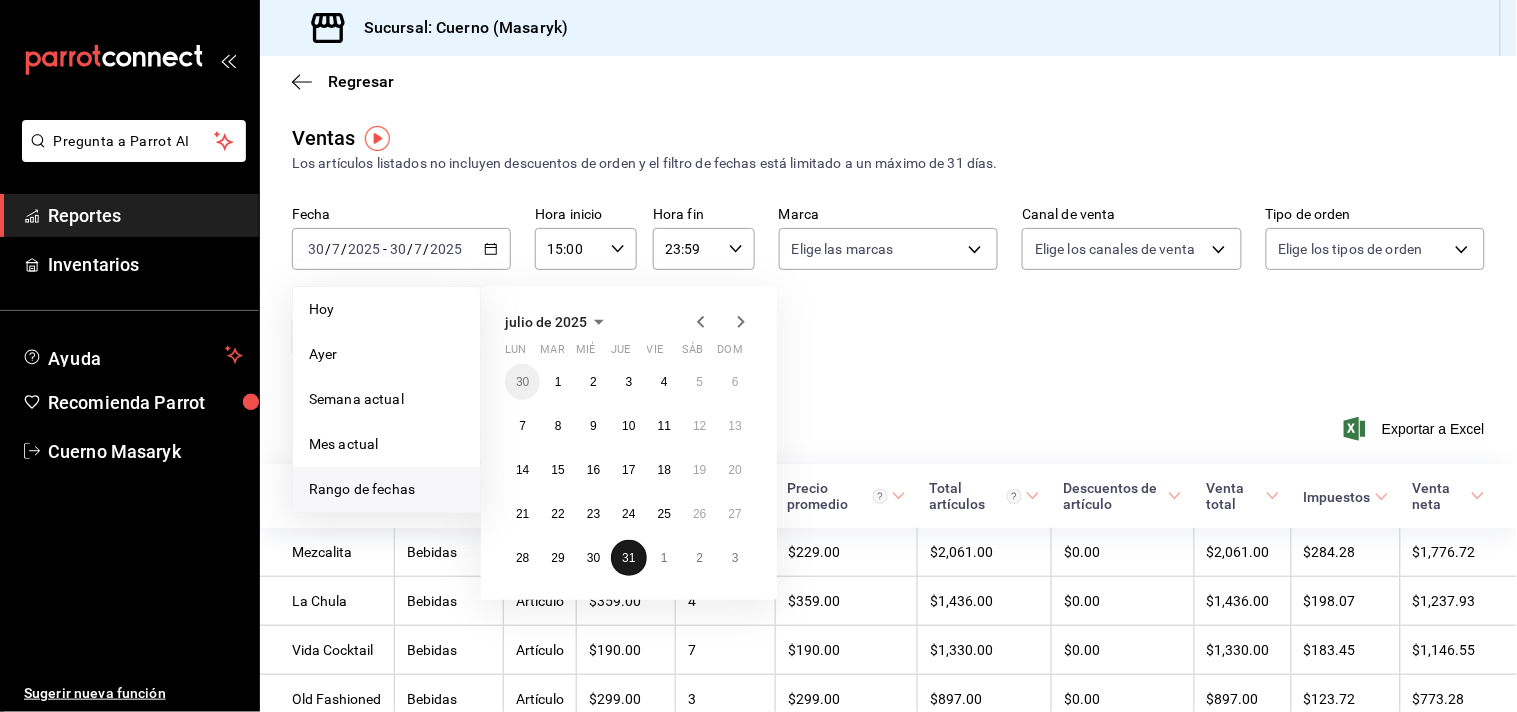 click on "31" at bounding box center [628, 558] 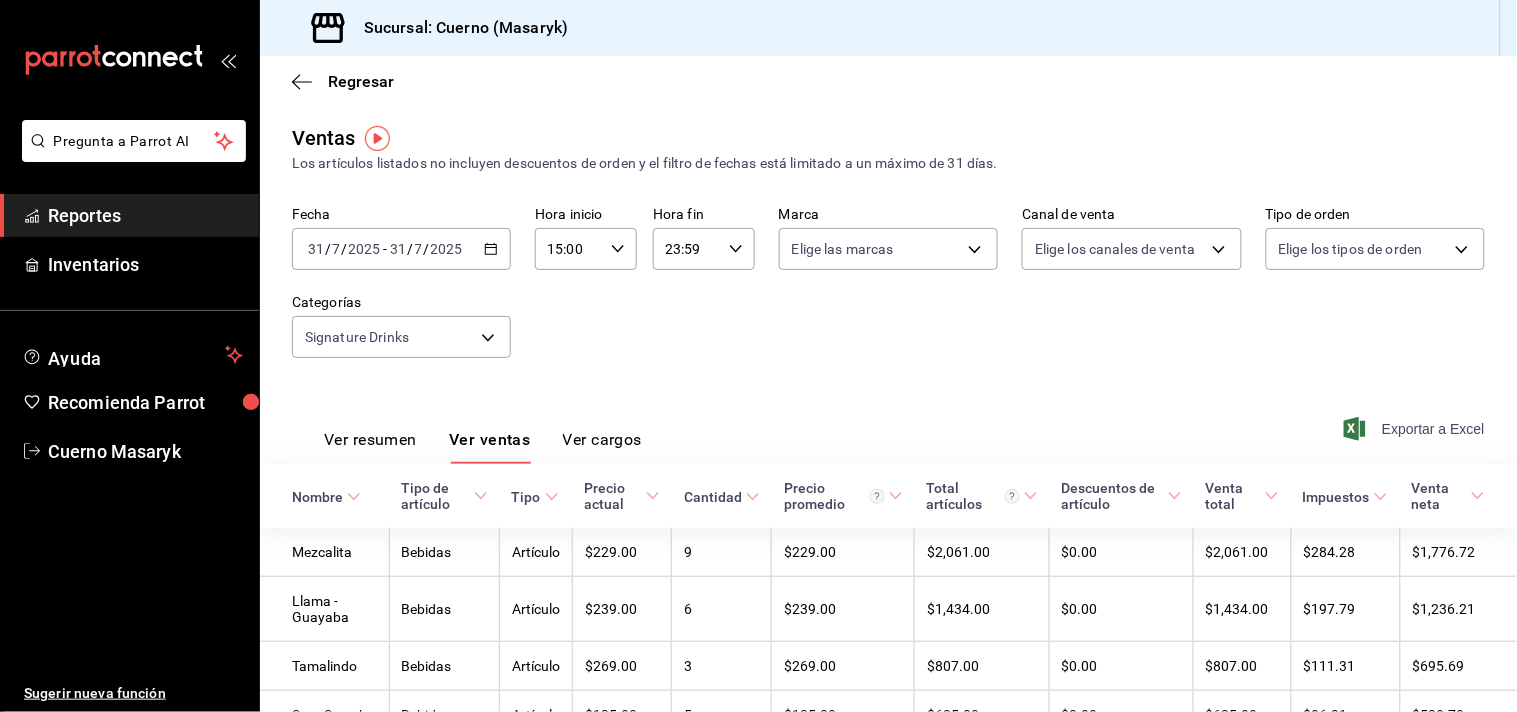 click on "Exportar a Excel" at bounding box center (1416, 429) 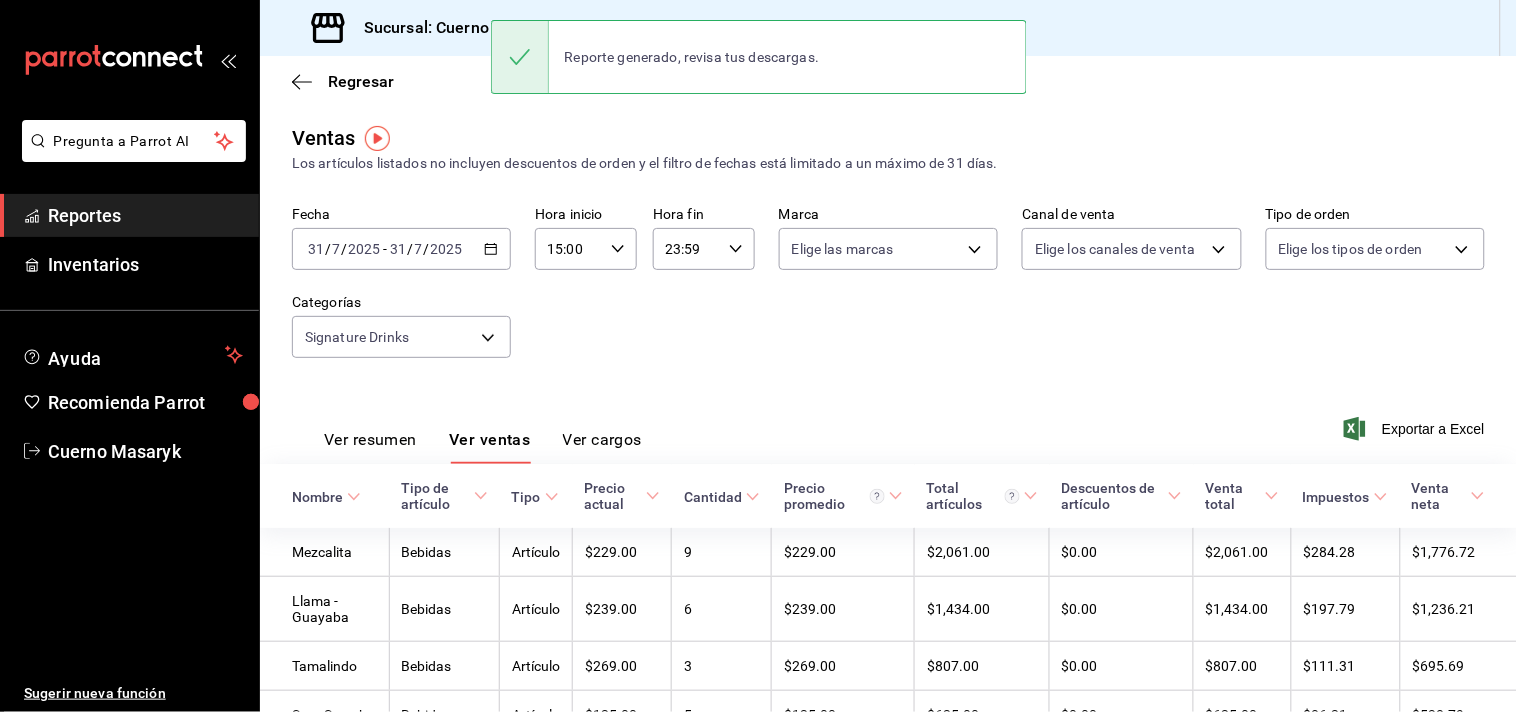 click 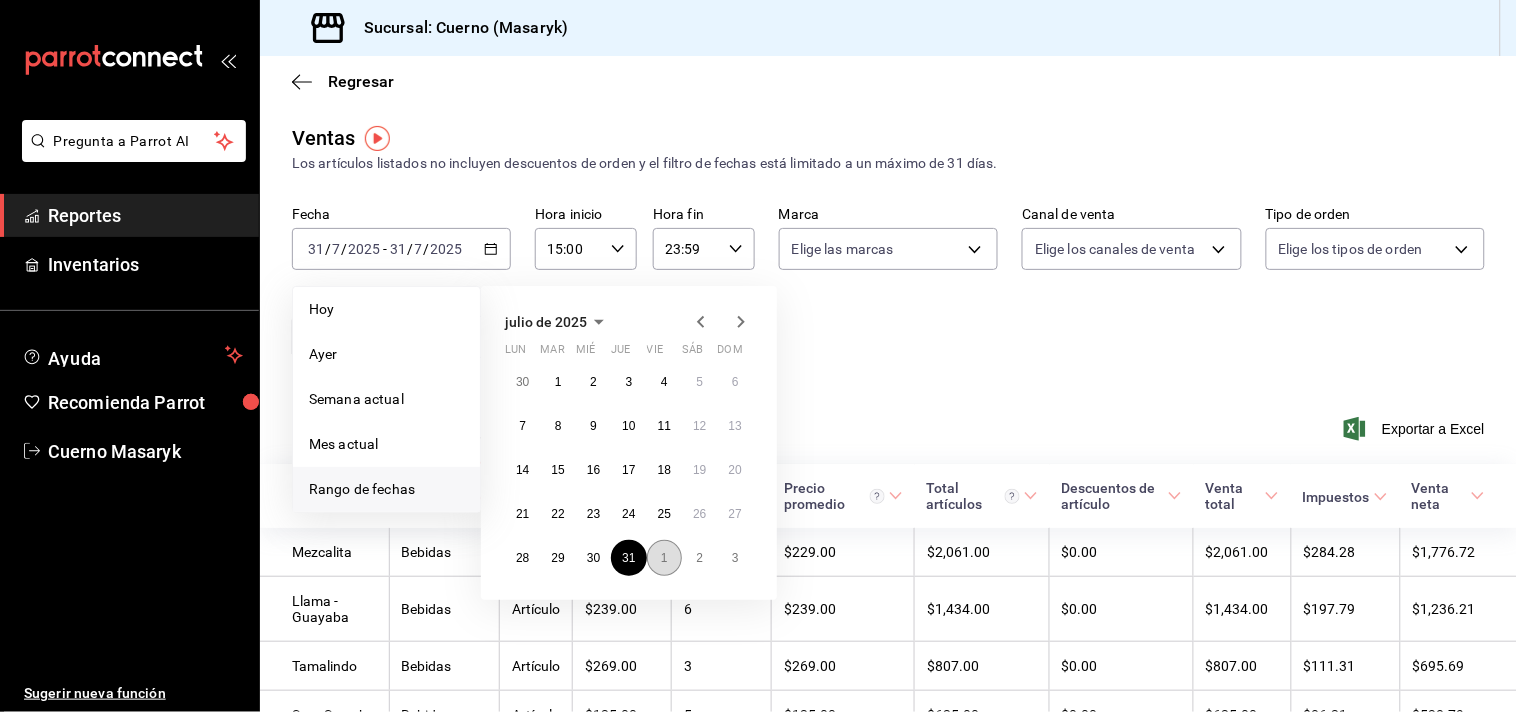 click on "1" at bounding box center [664, 558] 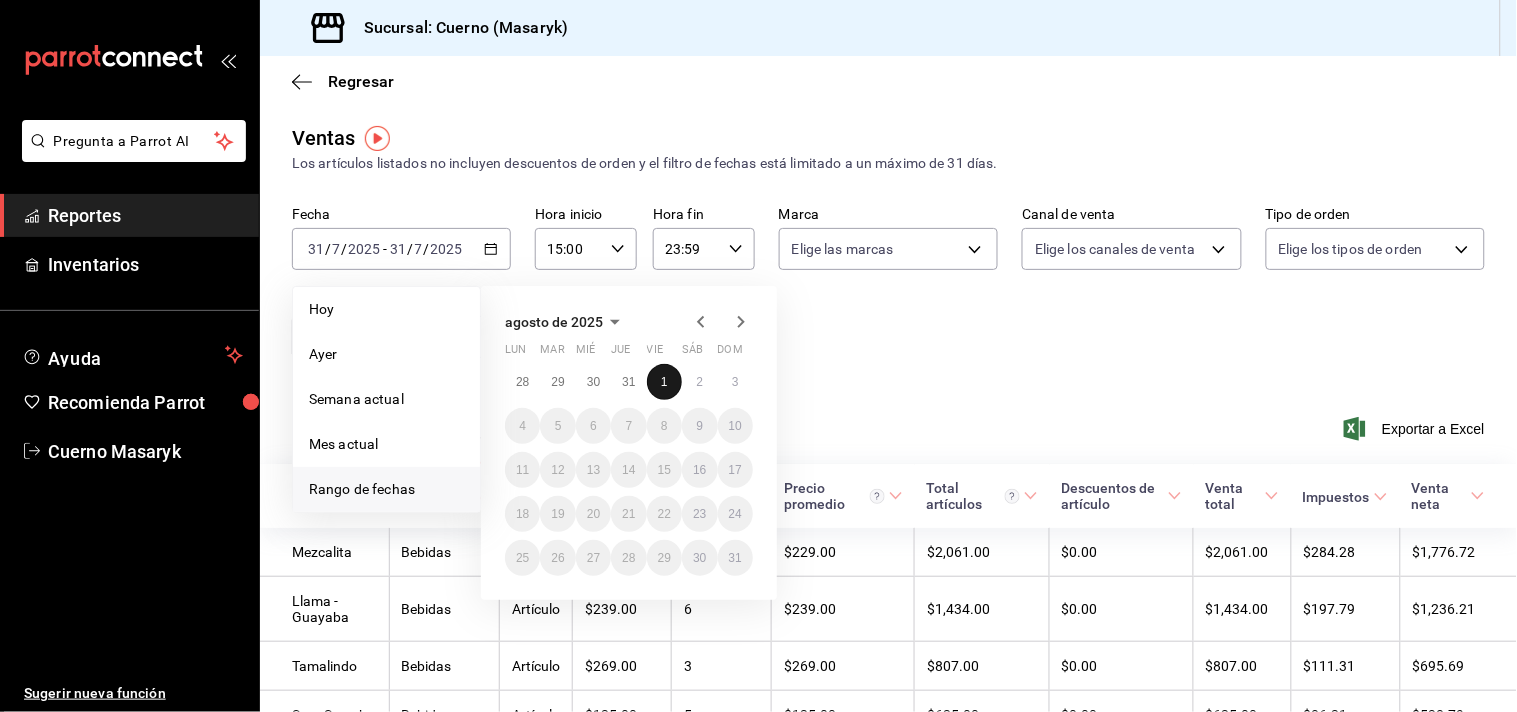 click on "1" at bounding box center [664, 382] 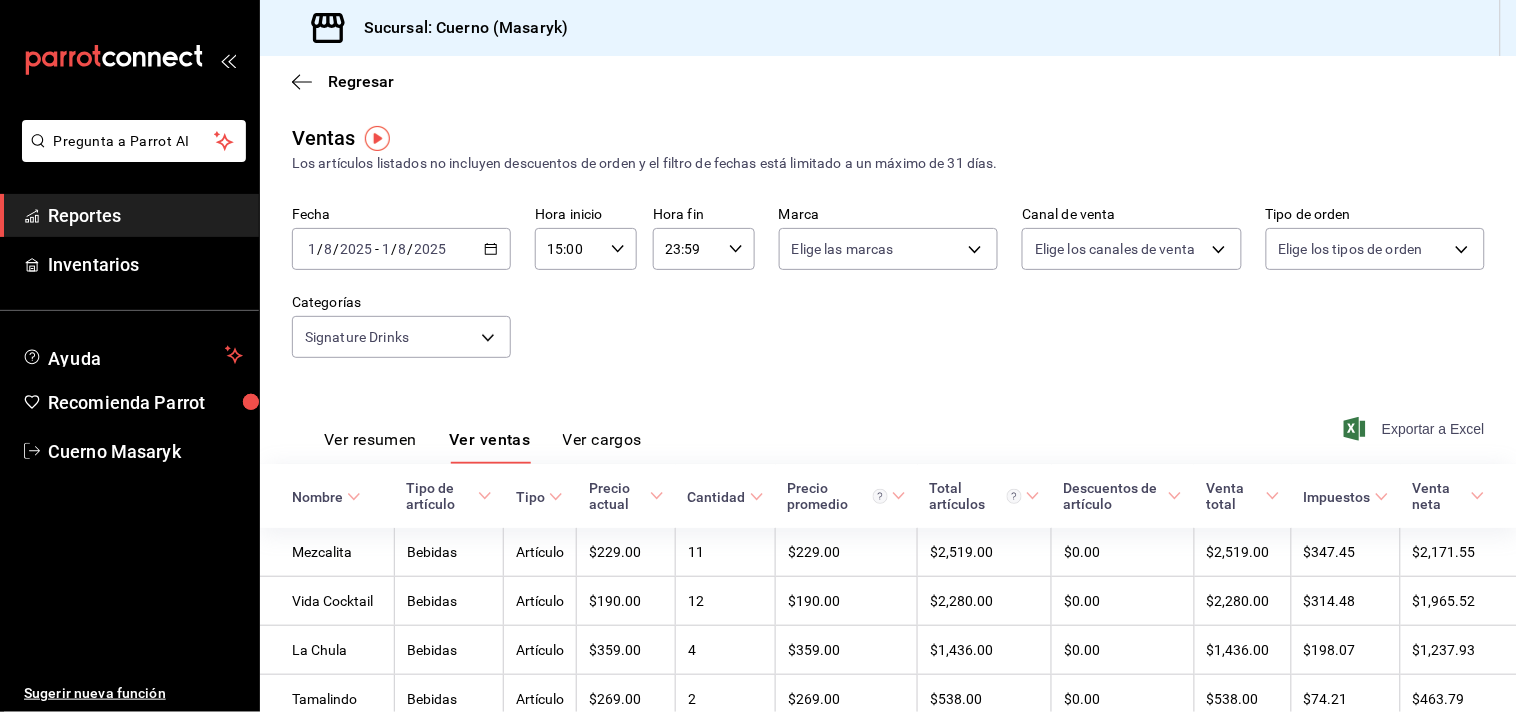 click on "Exportar a Excel" at bounding box center (1416, 429) 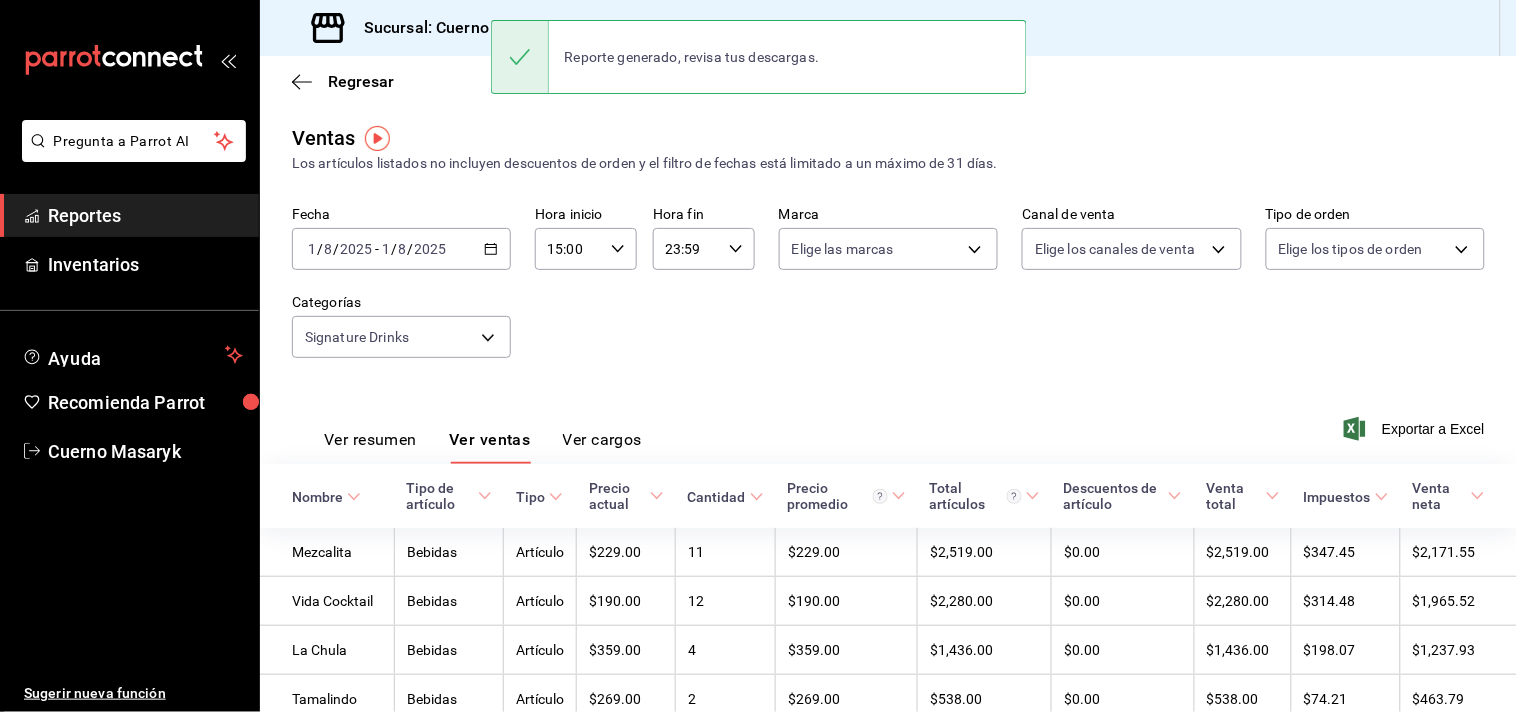 click 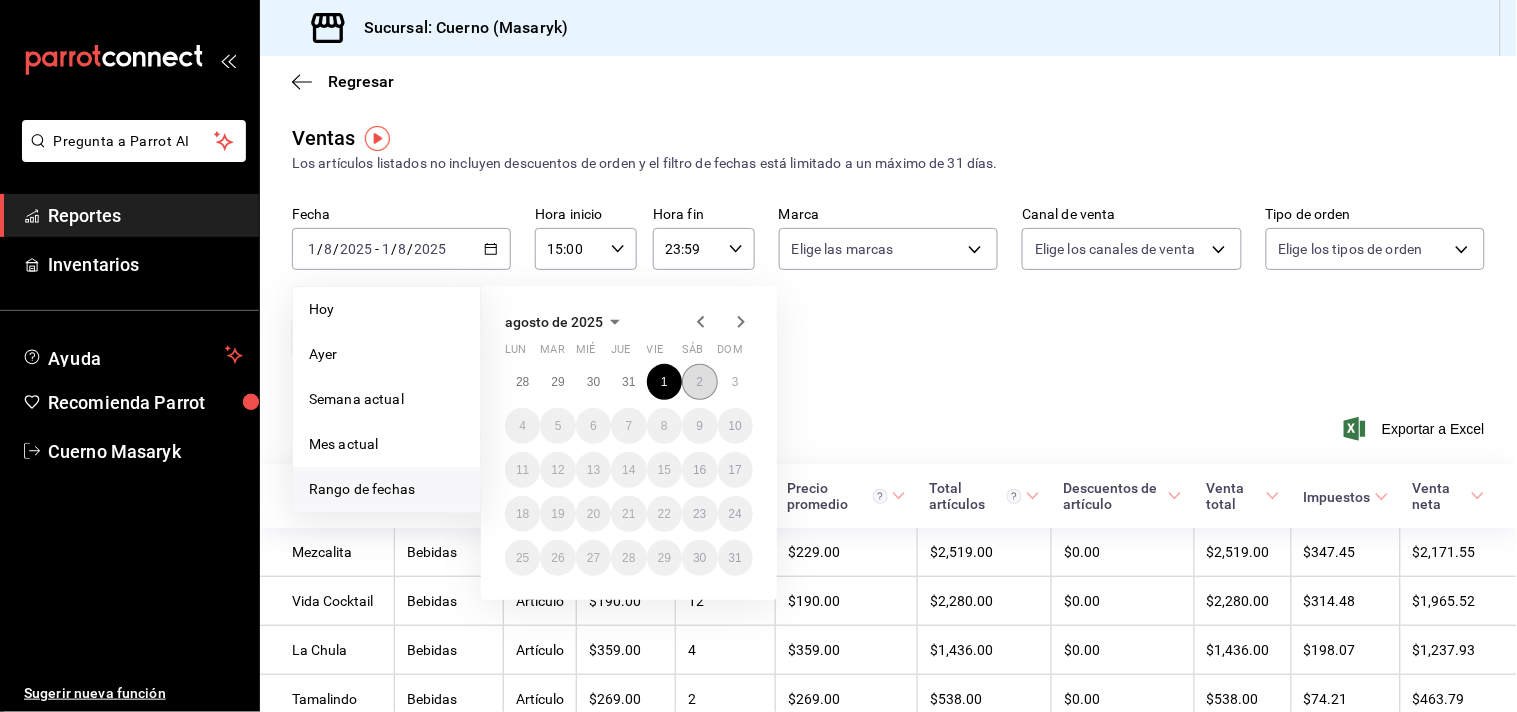 click on "2" at bounding box center (699, 382) 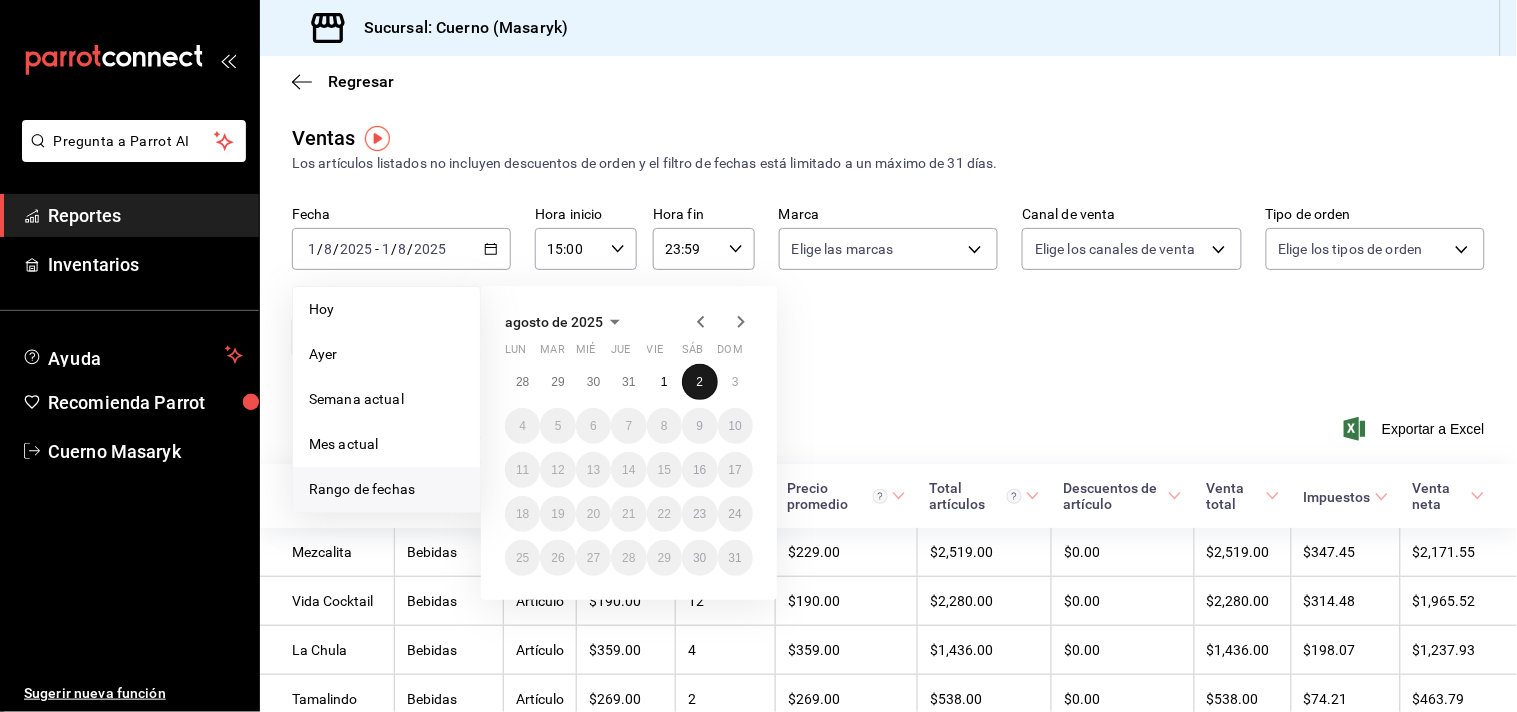 click on "2" at bounding box center [699, 382] 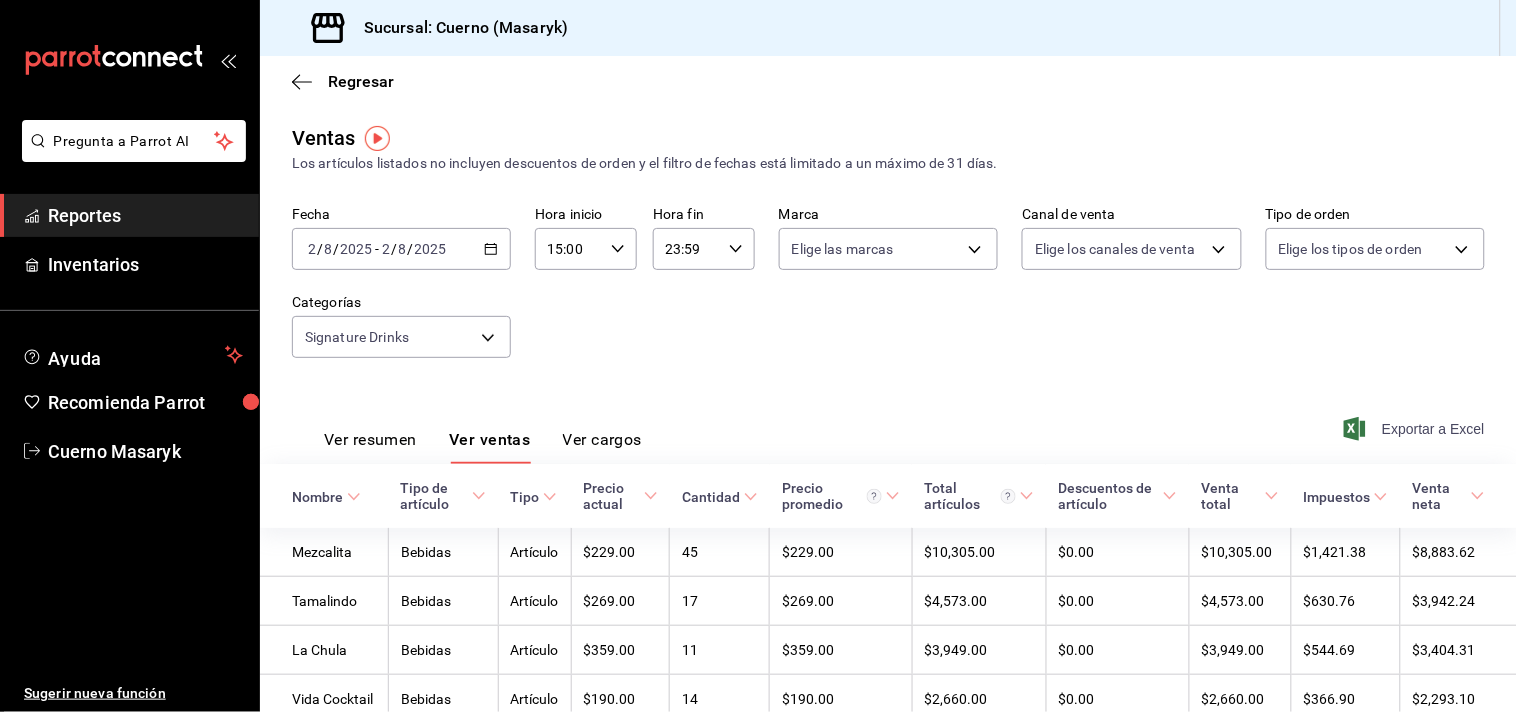 click on "Exportar a Excel" at bounding box center (1416, 429) 